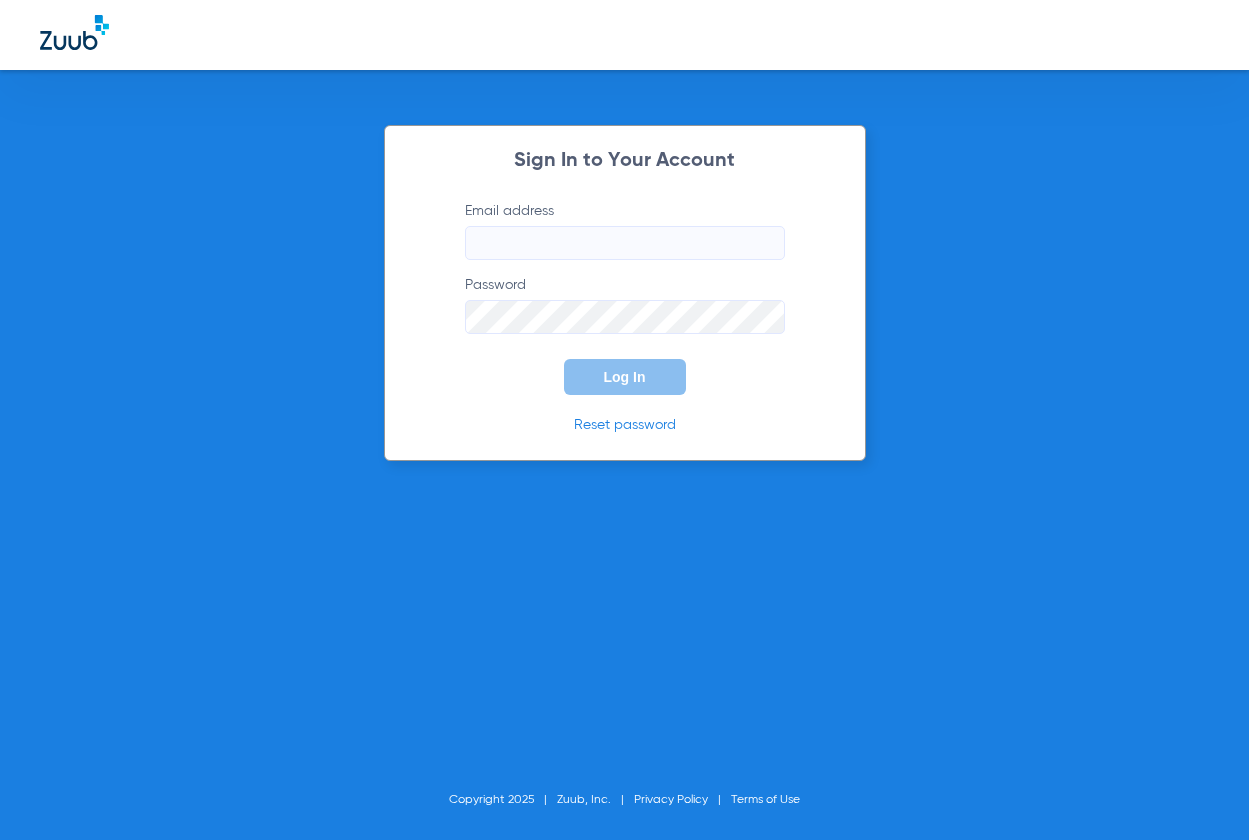 scroll, scrollTop: 0, scrollLeft: 0, axis: both 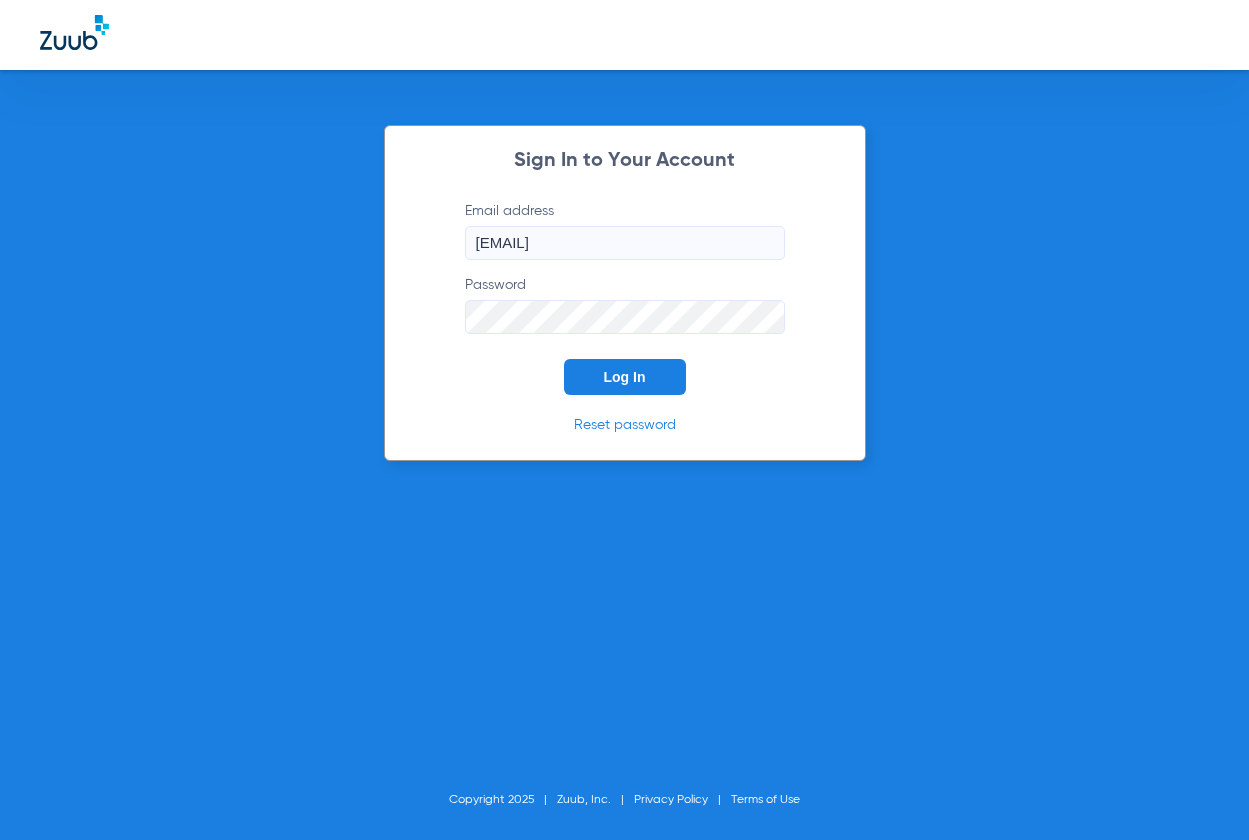 click on "Log In" 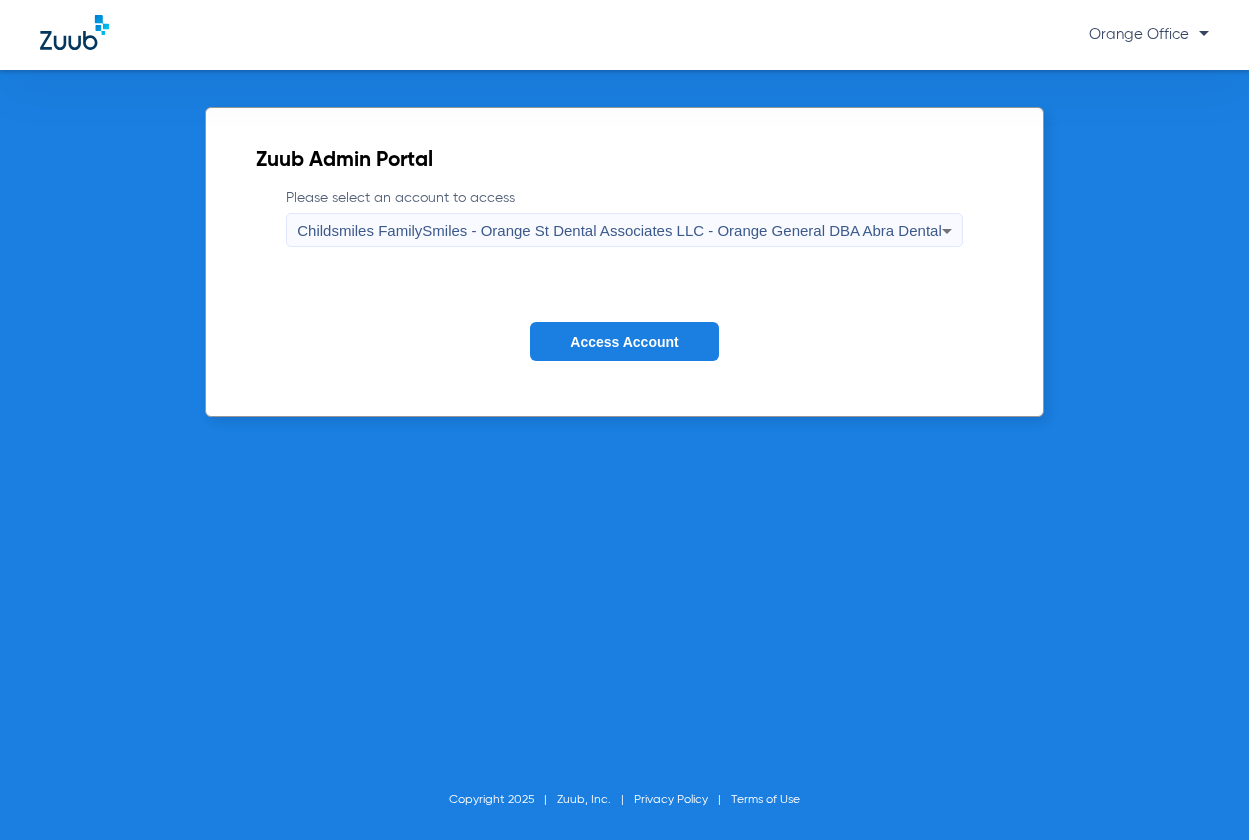 click on "Access Account" 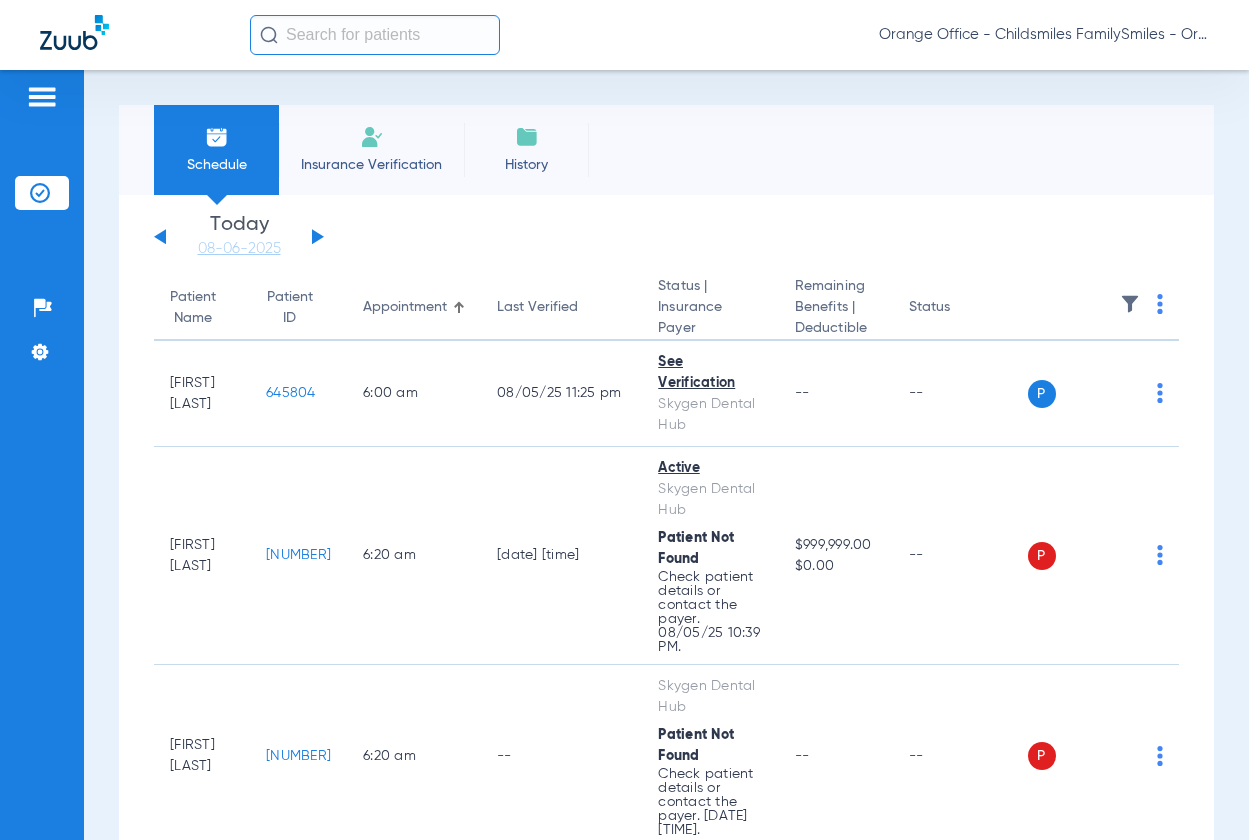 click 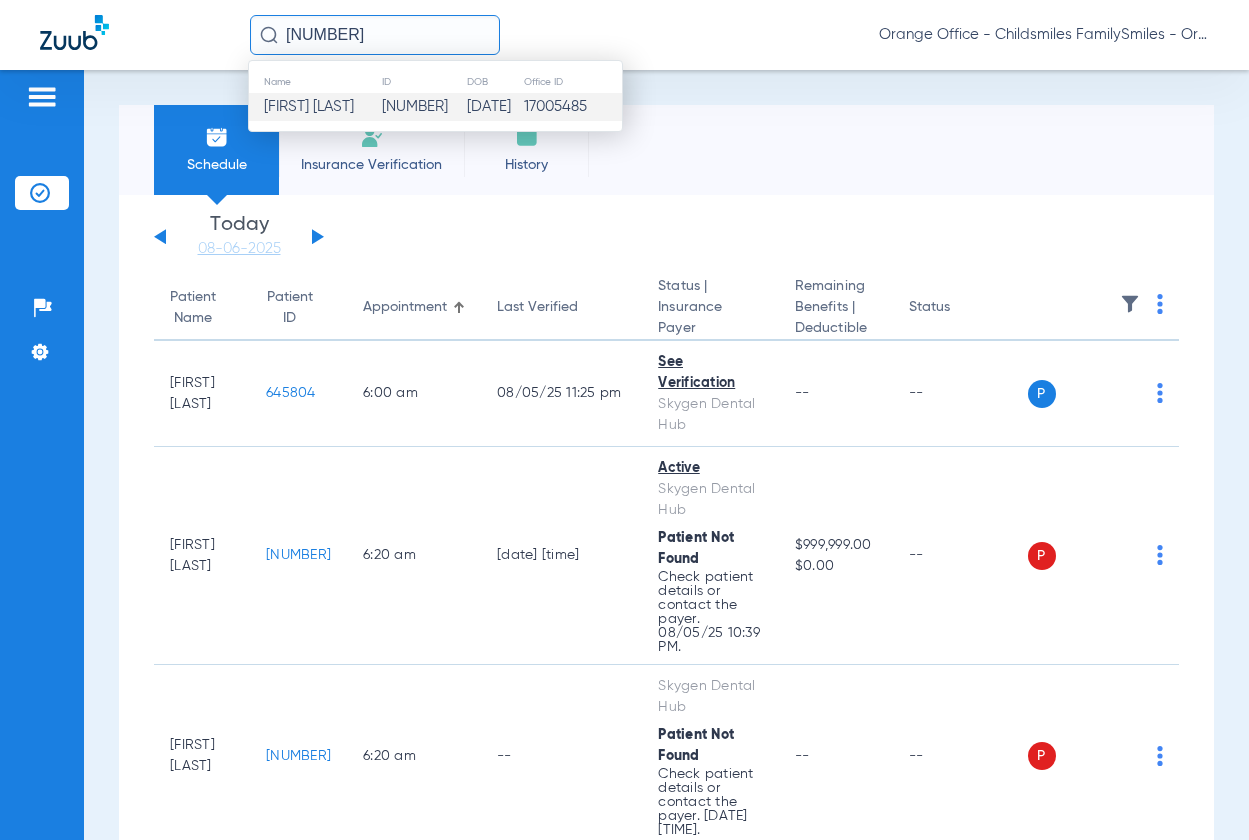 type on "[NUMBER]" 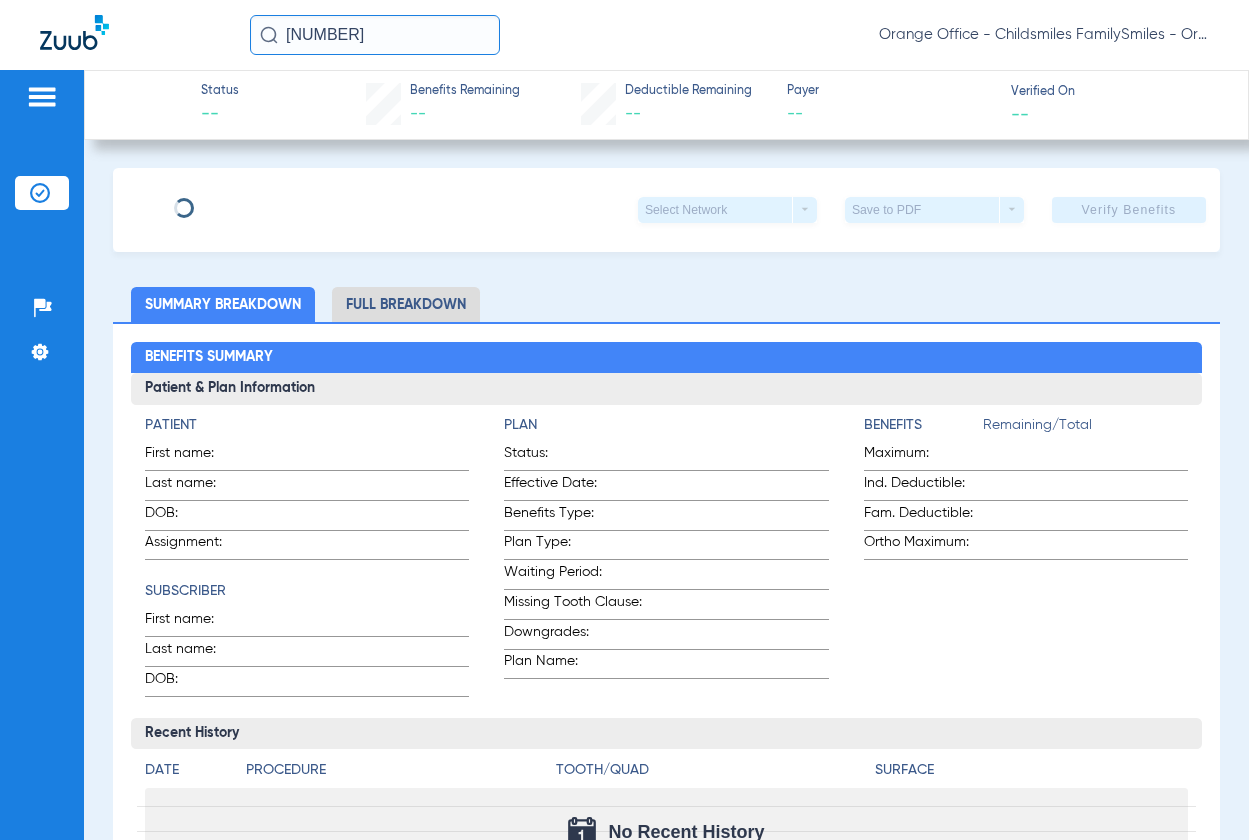 type on "[FIRST]" 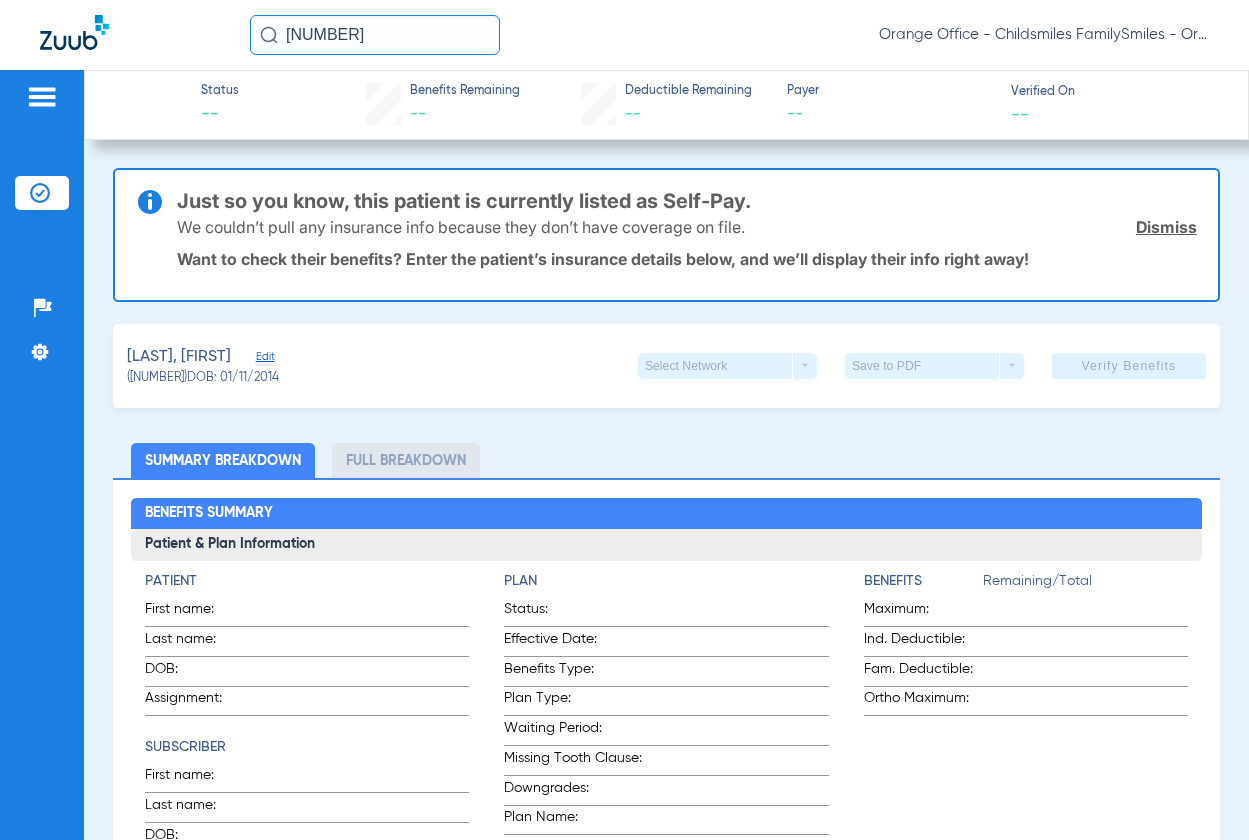 click on "Edit" 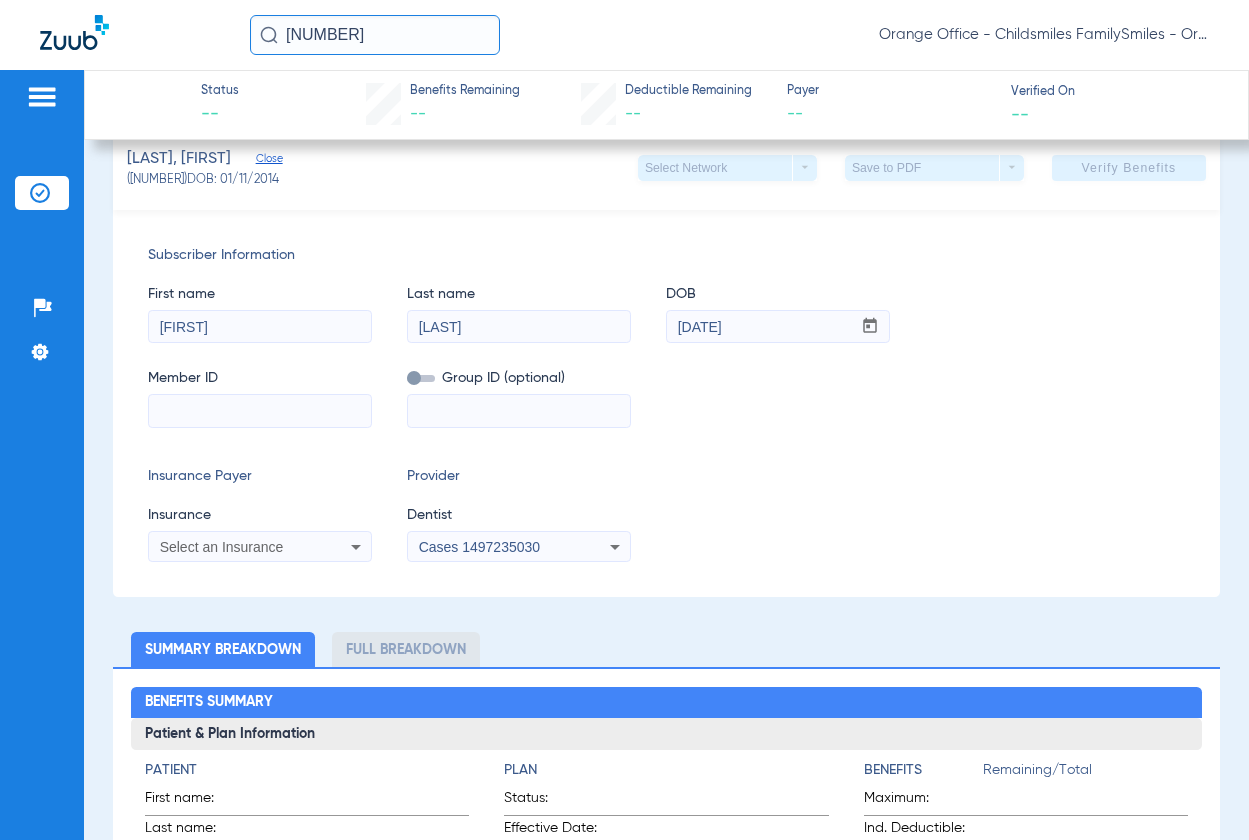 scroll, scrollTop: 200, scrollLeft: 0, axis: vertical 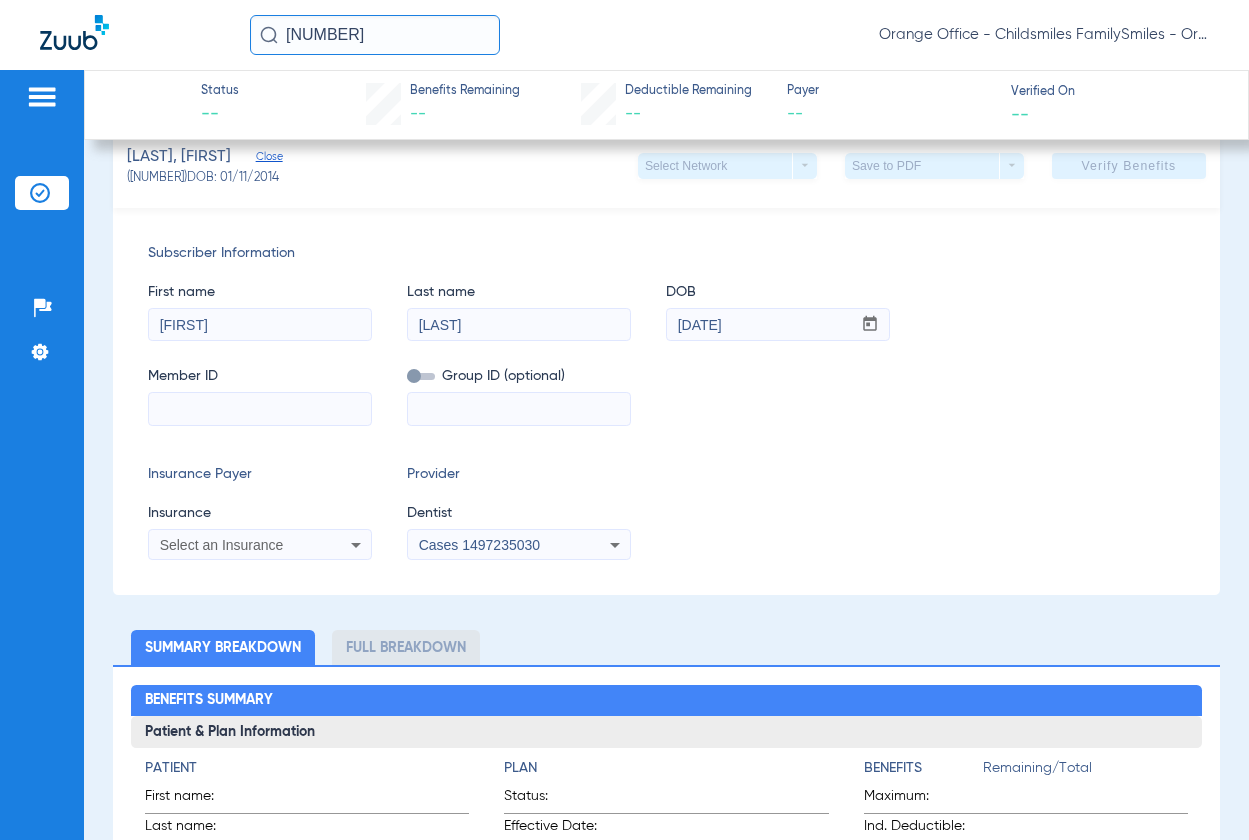 click at bounding box center [260, 409] 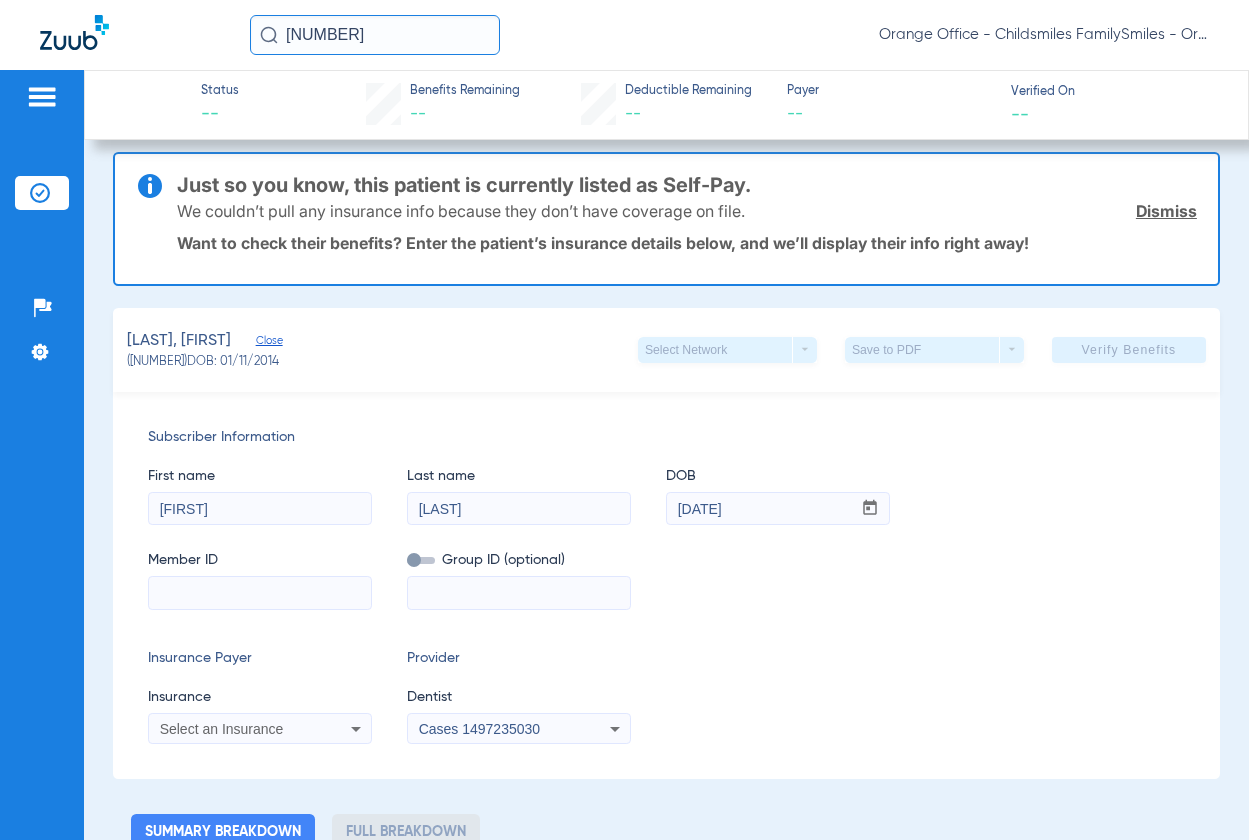 scroll, scrollTop: 0, scrollLeft: 0, axis: both 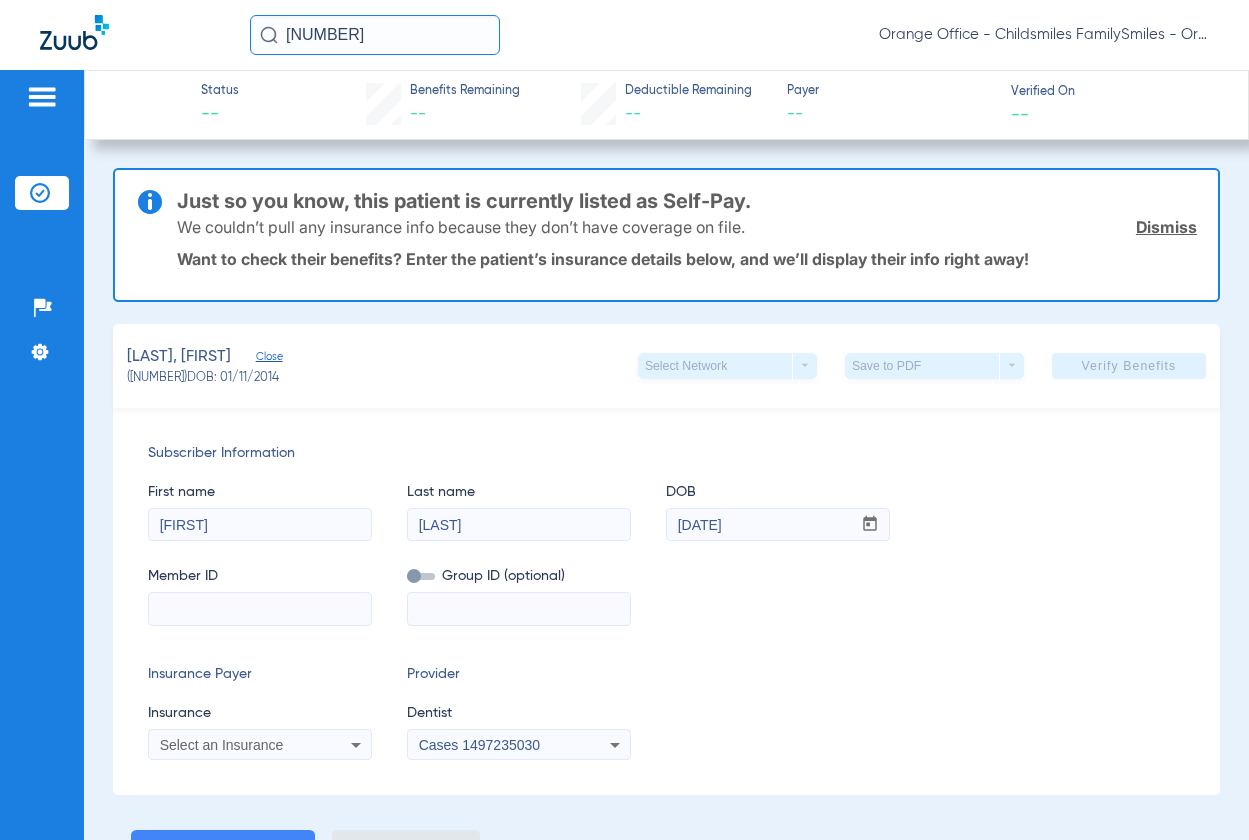 click 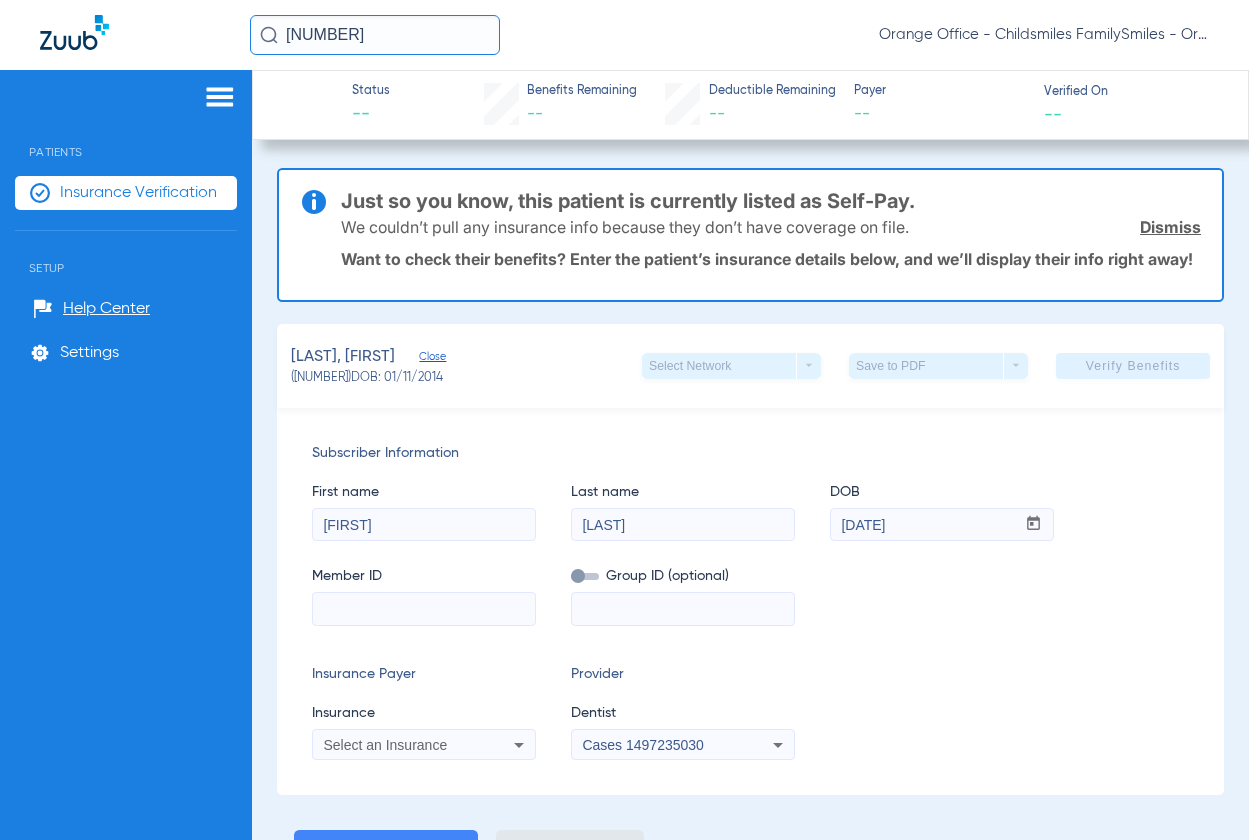 click on "Insurance Verification" 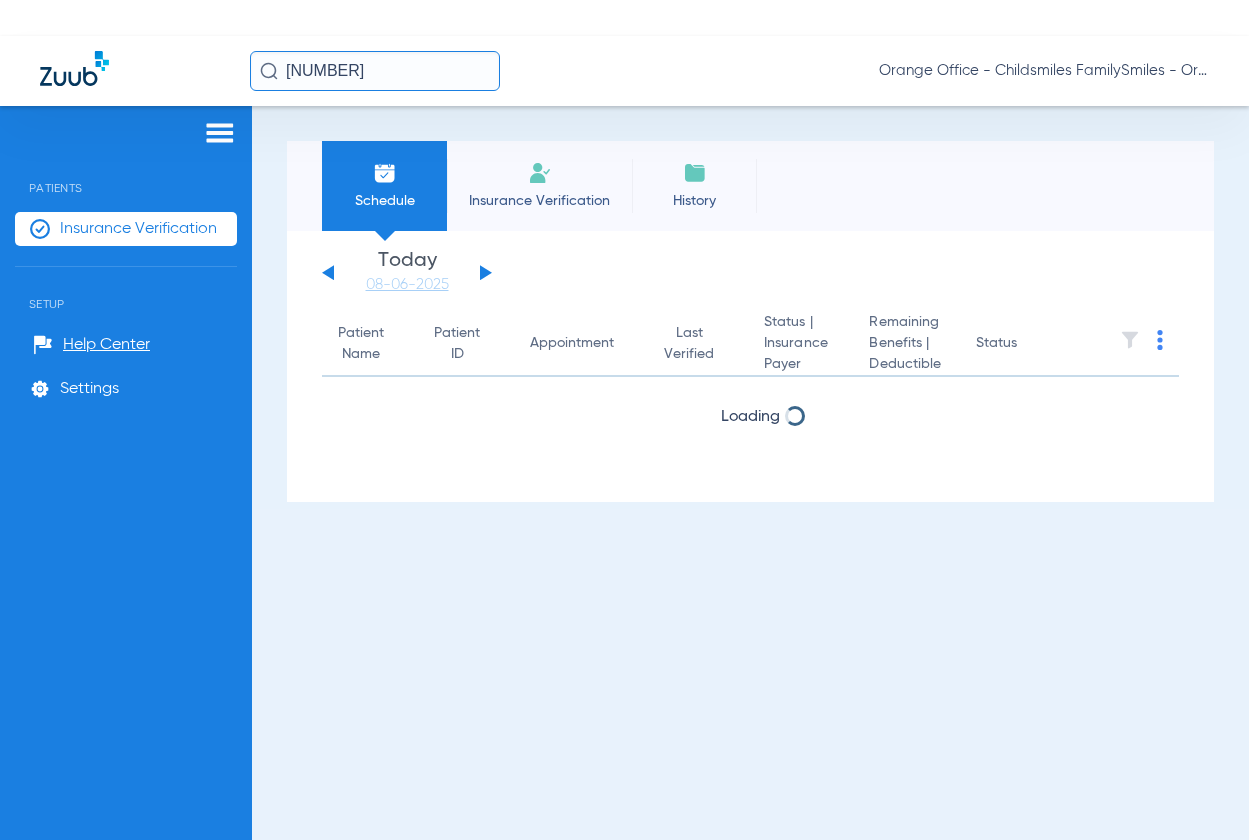 click on "Insurance Verification" 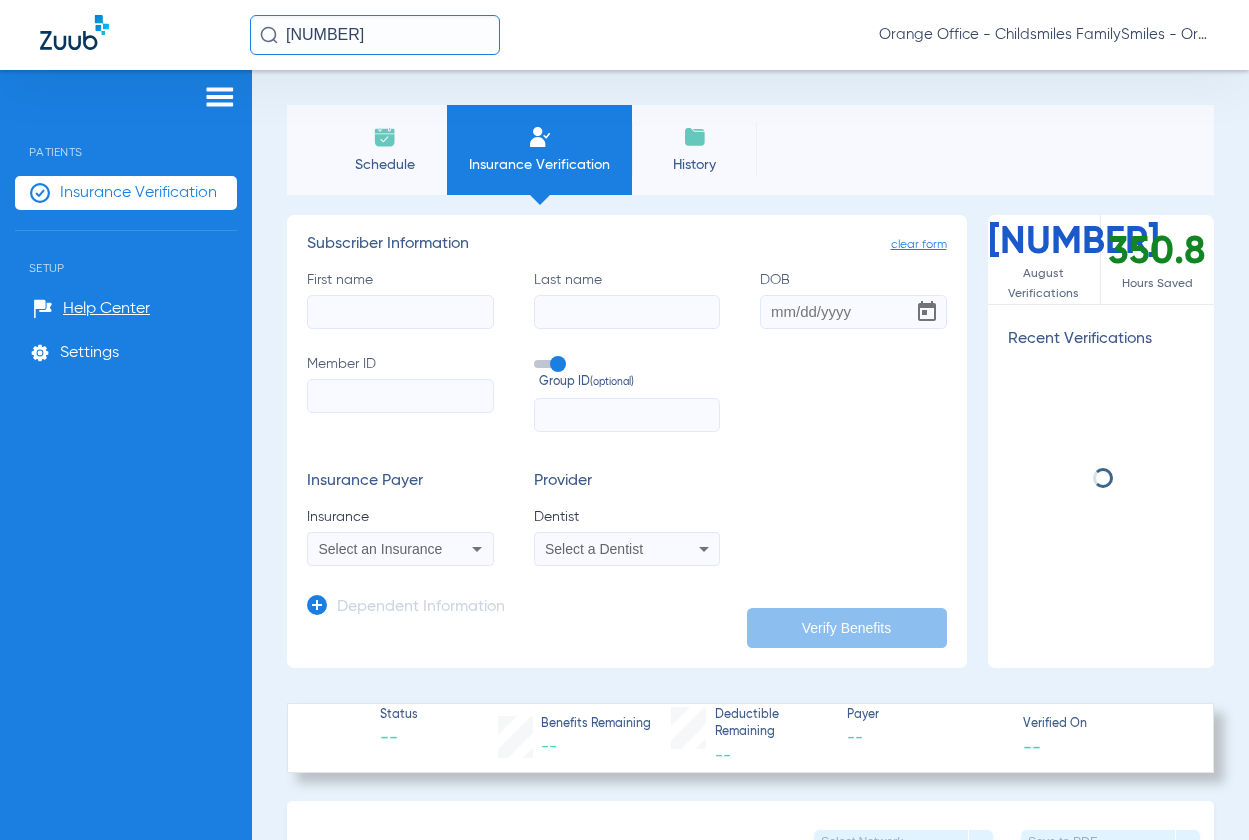 click on "First name" 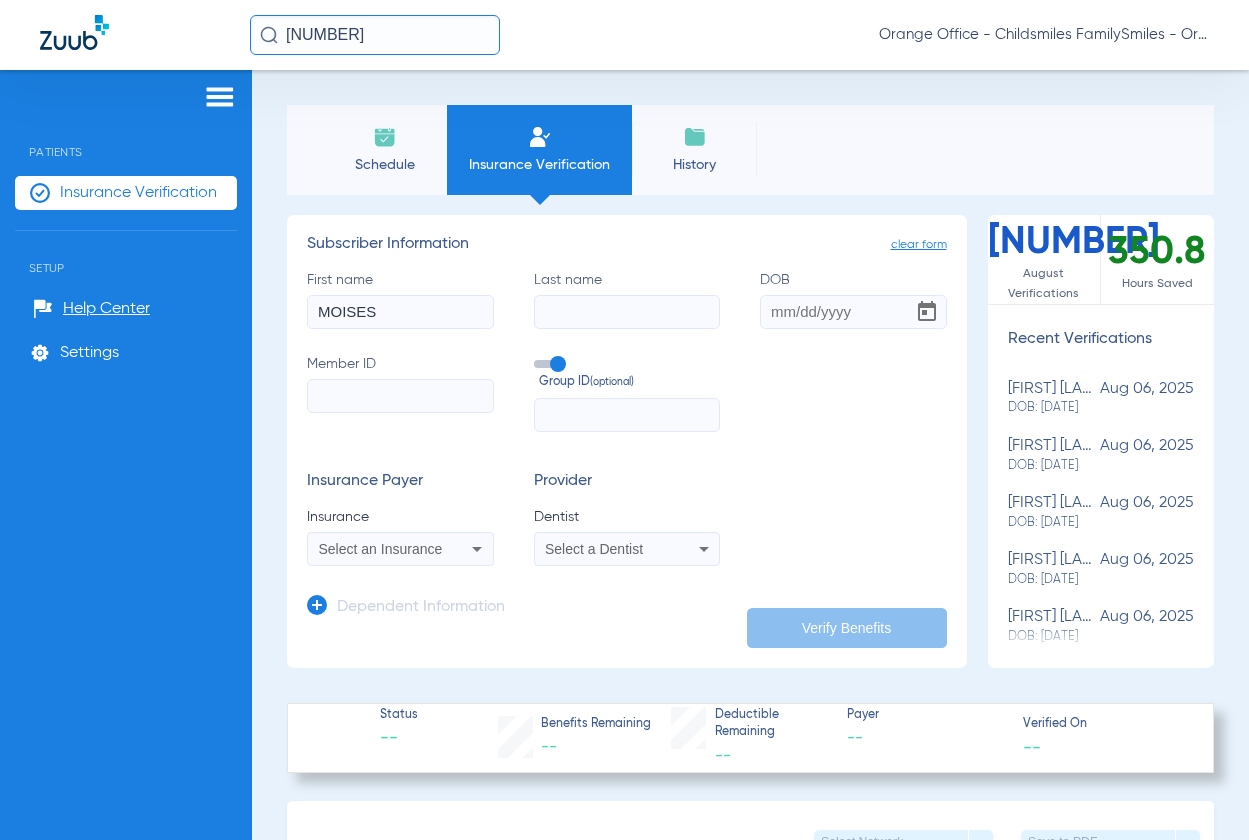 type on "MOISES" 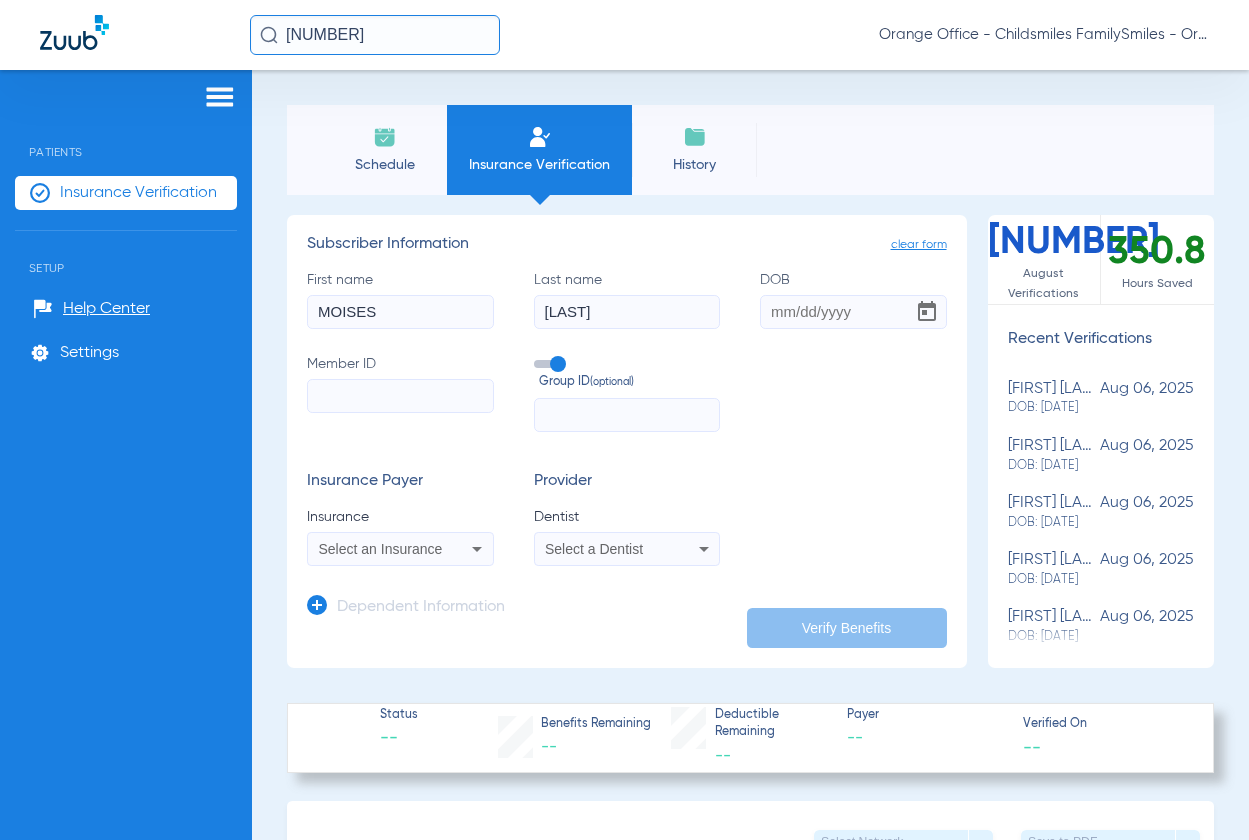type on "[LAST]" 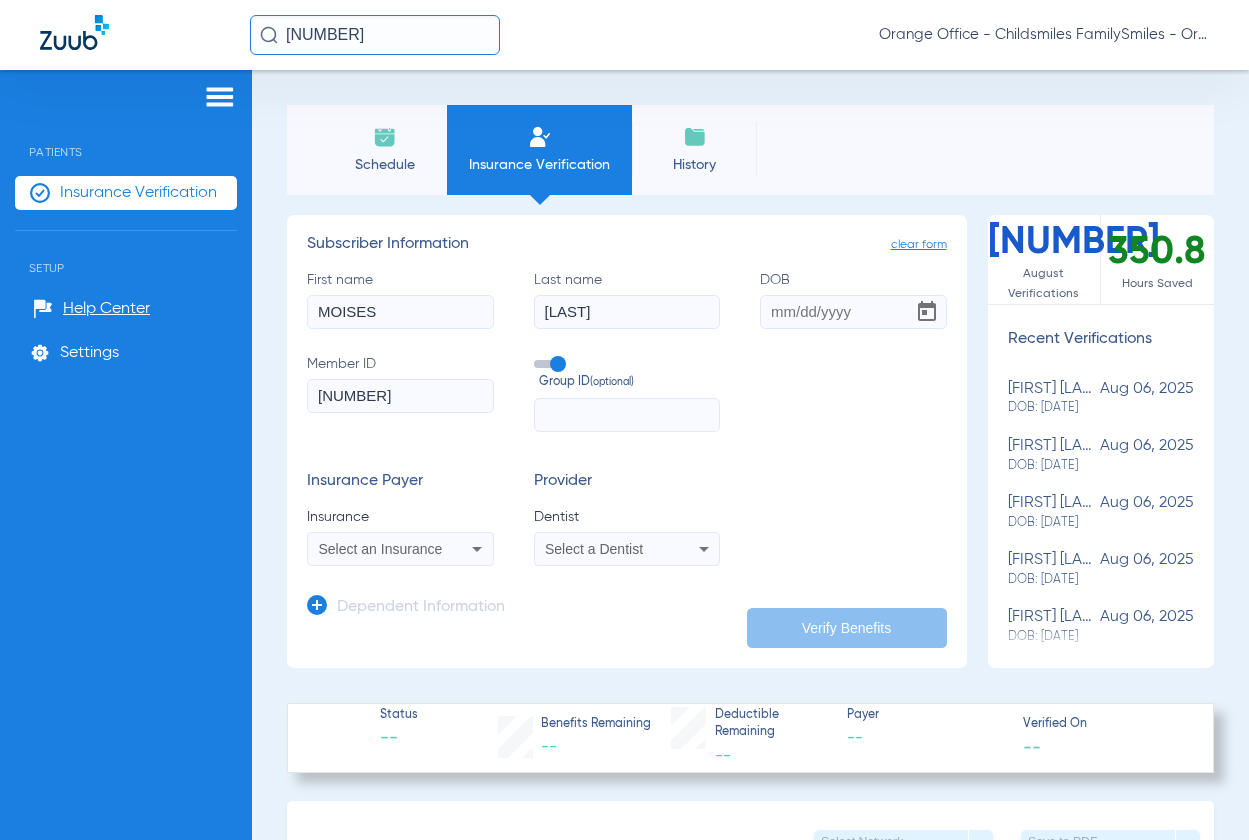 type on "[NUMBER]" 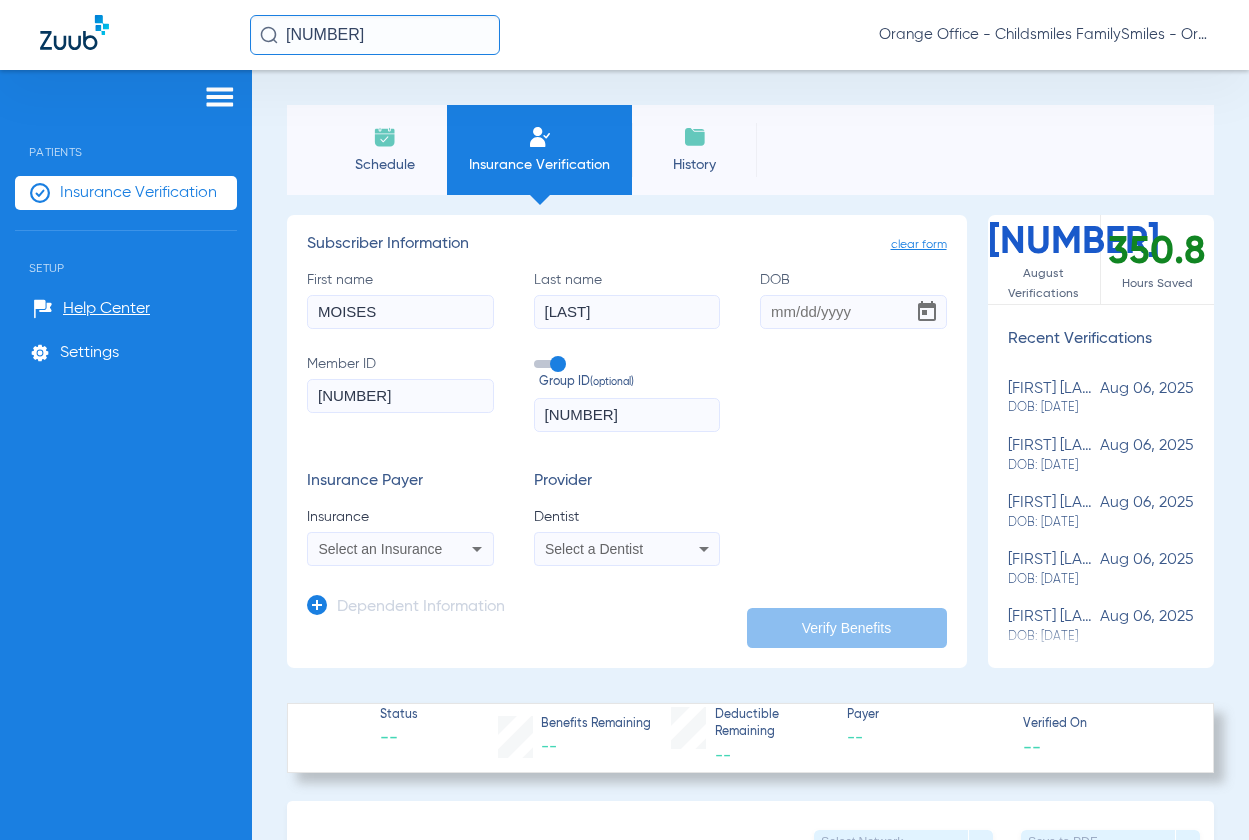 type on "[NUMBER]" 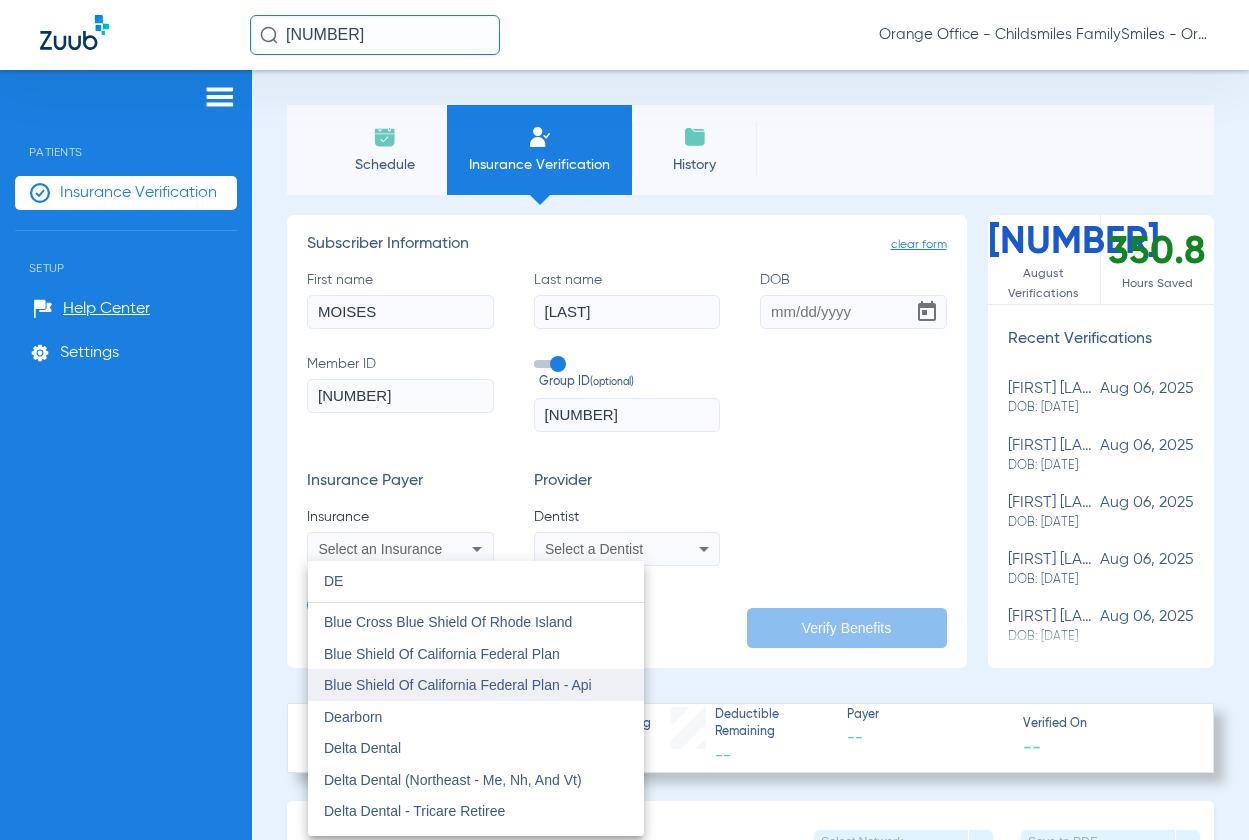 scroll, scrollTop: 400, scrollLeft: 0, axis: vertical 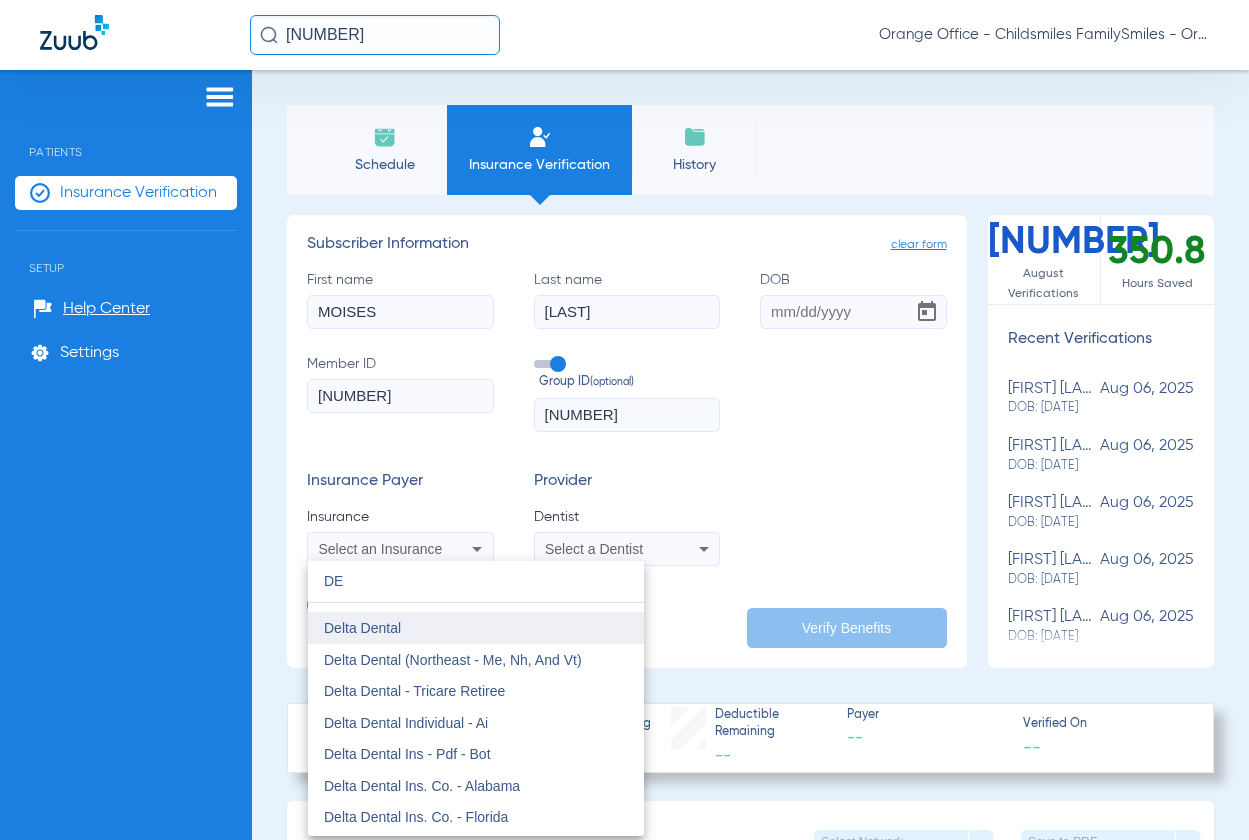 type on "DE" 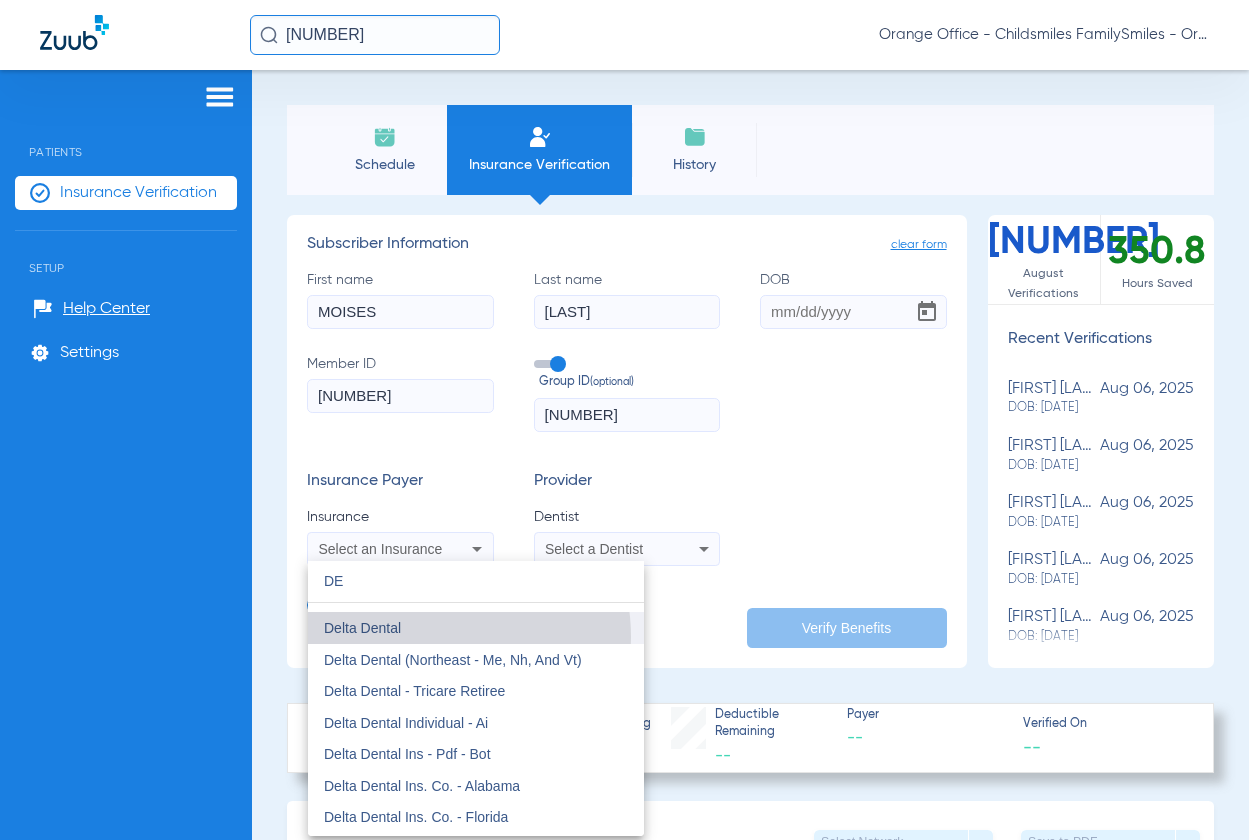 click on "Delta Dental" at bounding box center [476, 628] 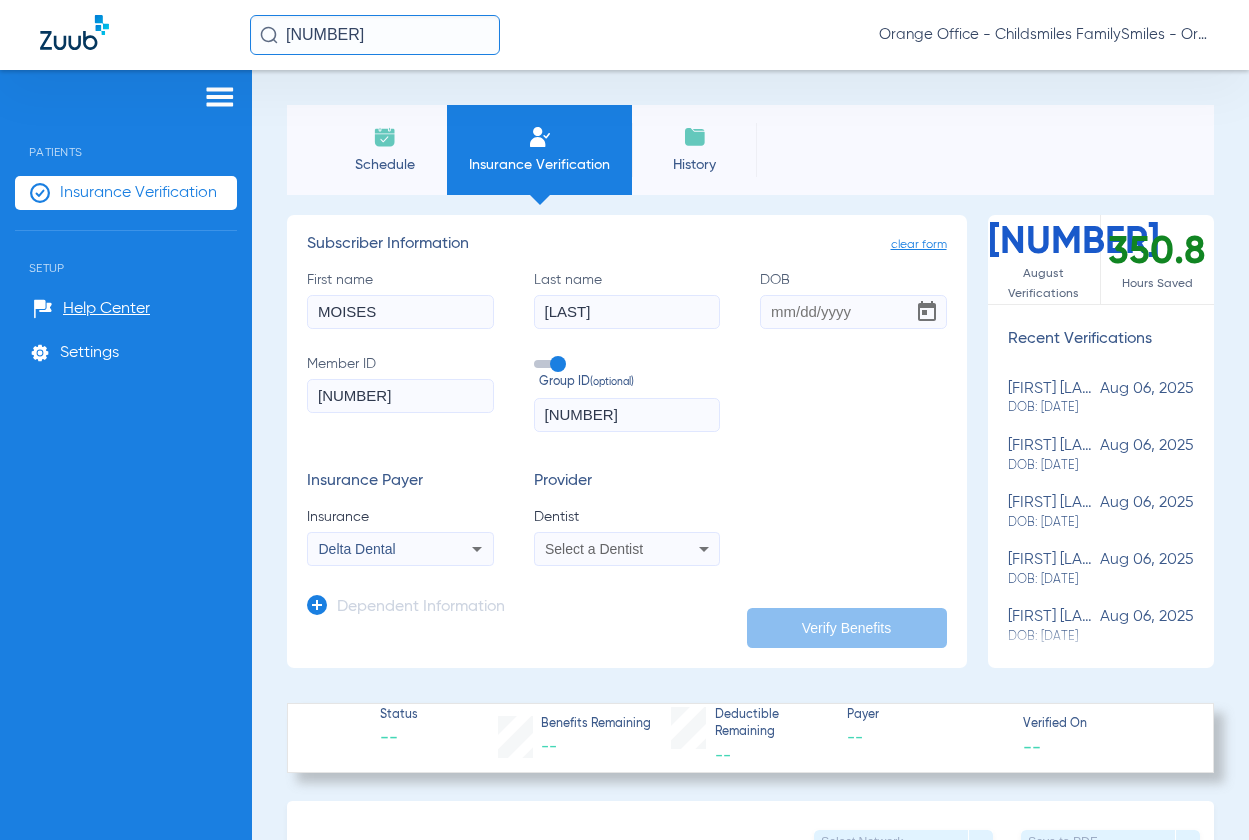 click on "Select a Dentist" at bounding box center (627, 549) 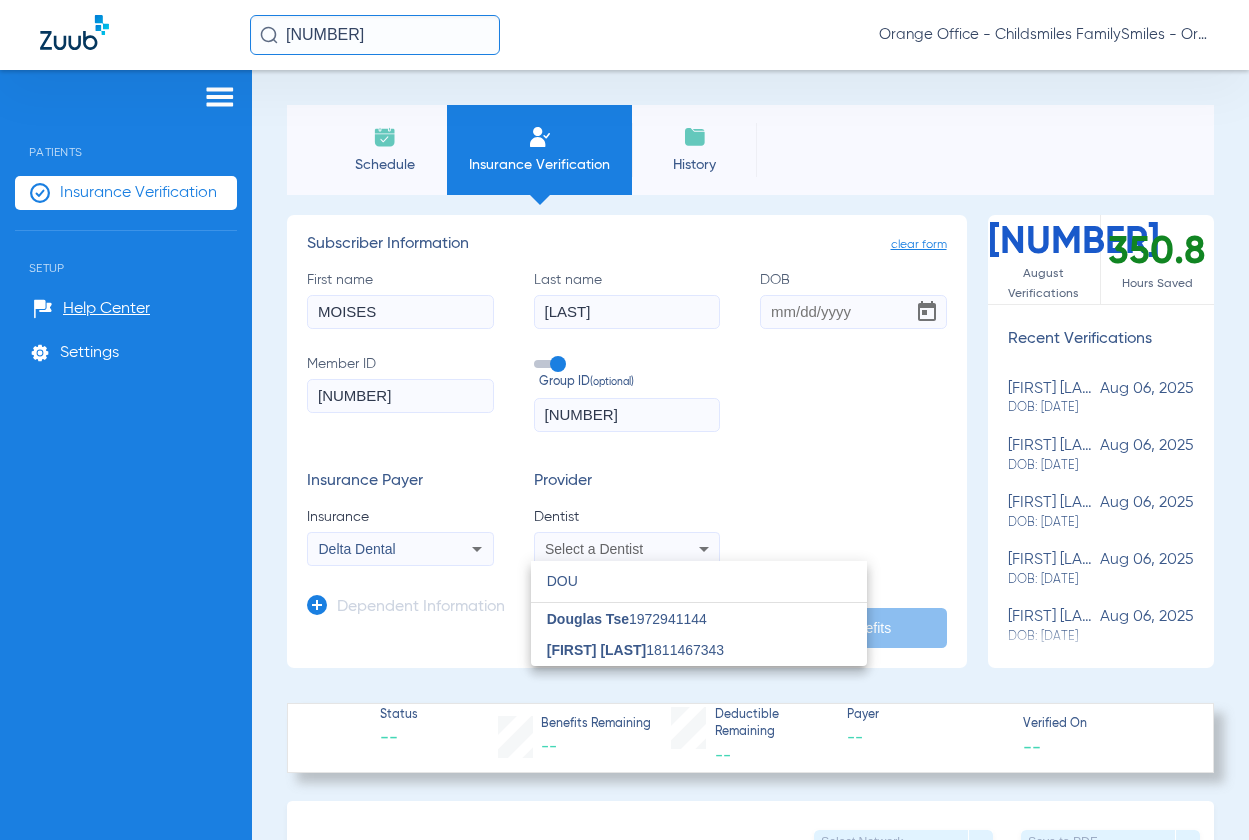 type on "DOU" 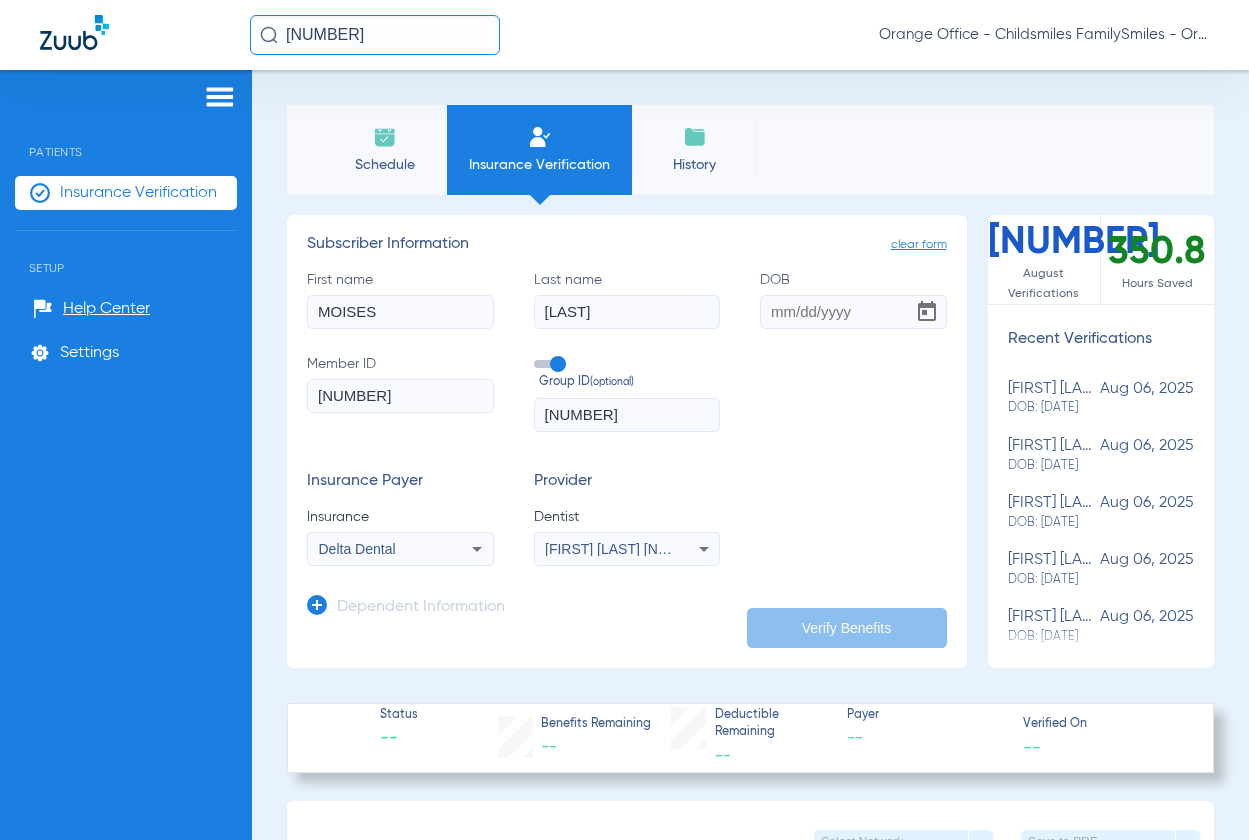 click on "Dependent Information" 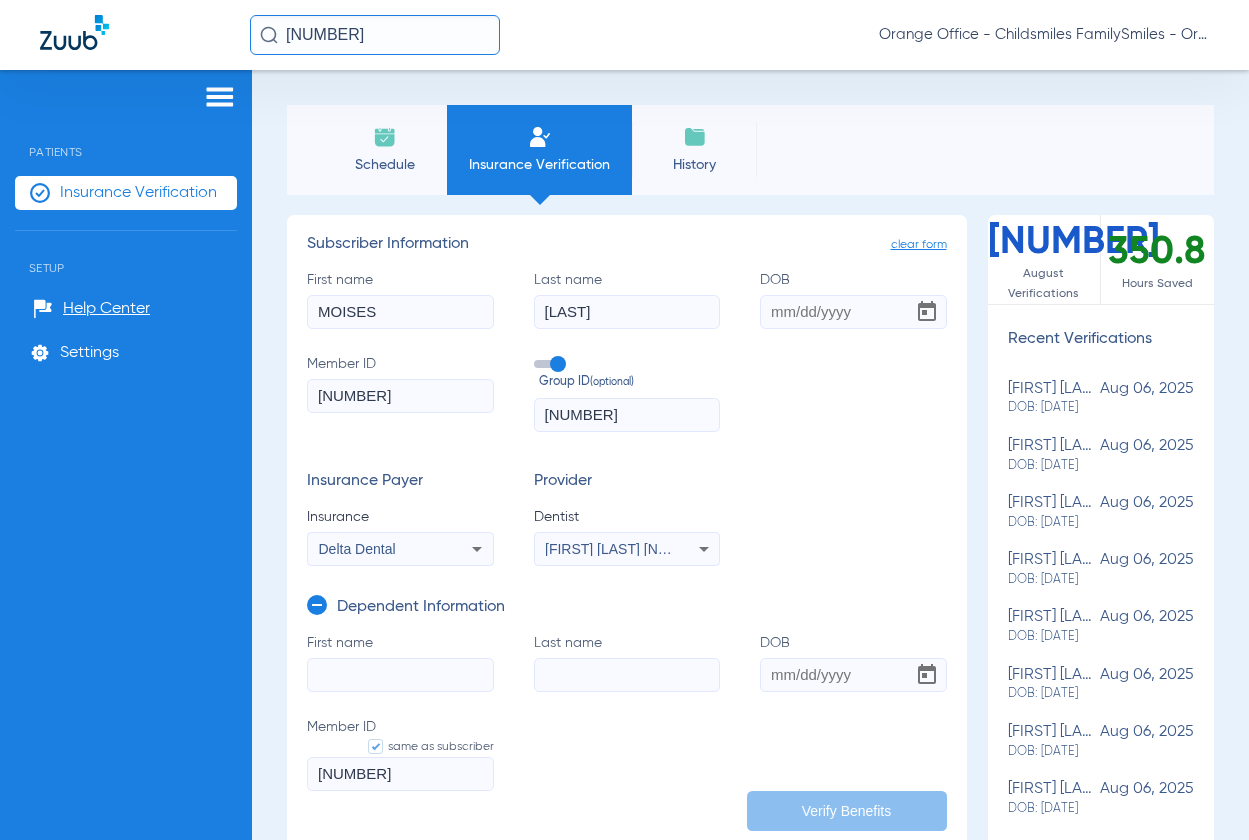 scroll, scrollTop: 100, scrollLeft: 0, axis: vertical 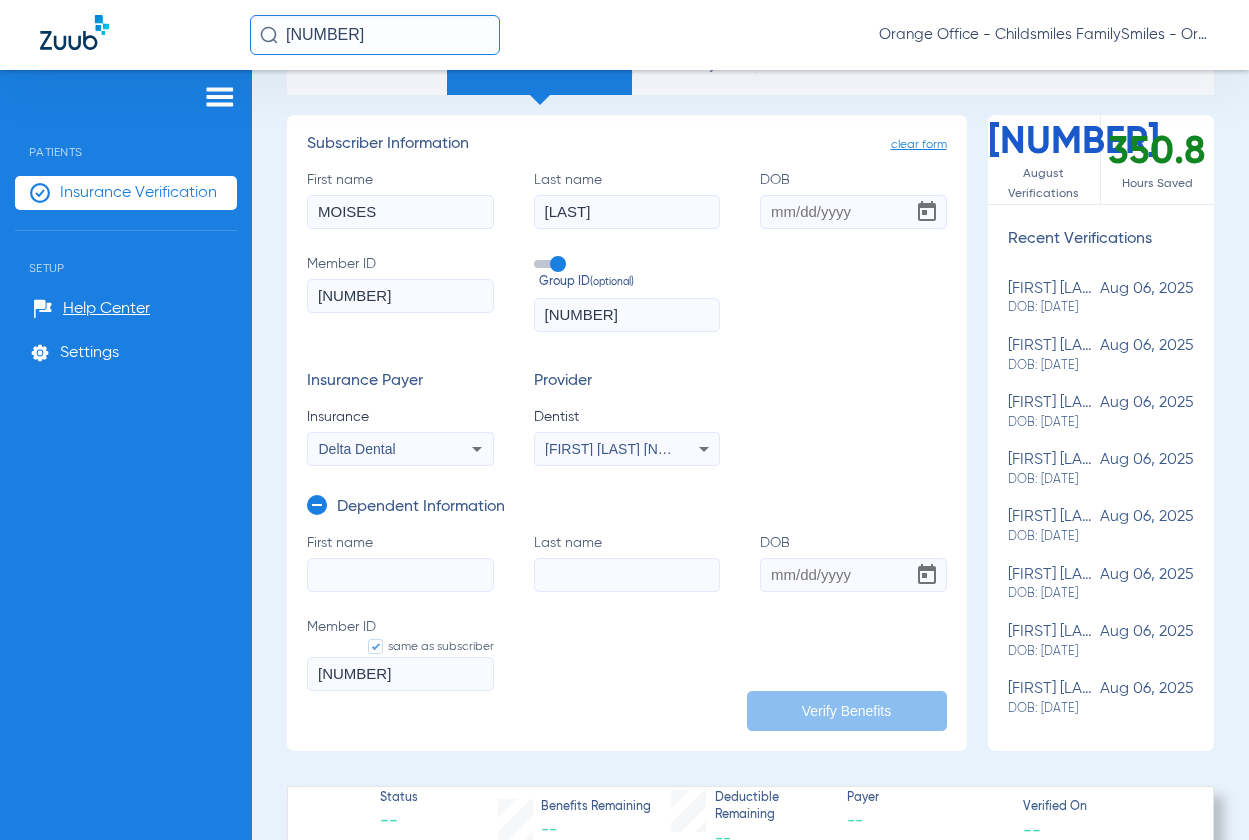 click on "First name" 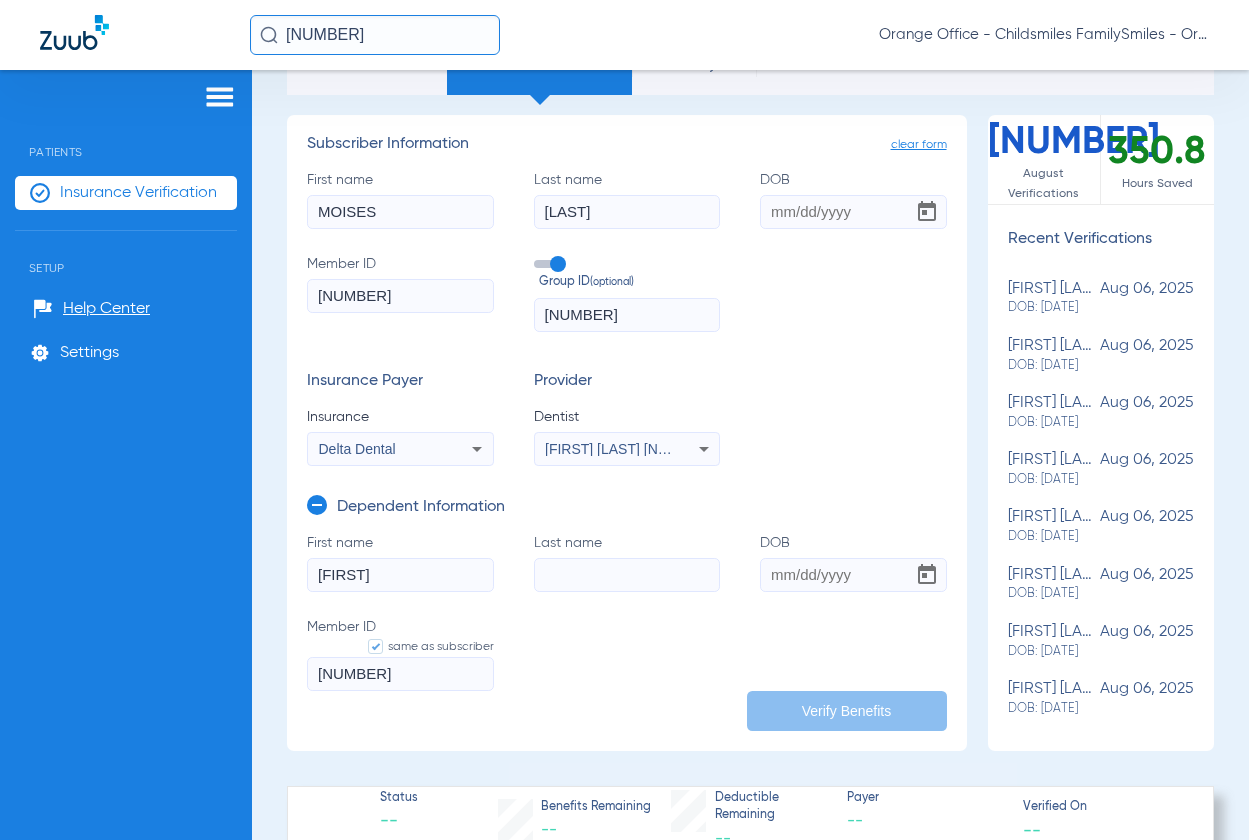 type on "[FIRST]" 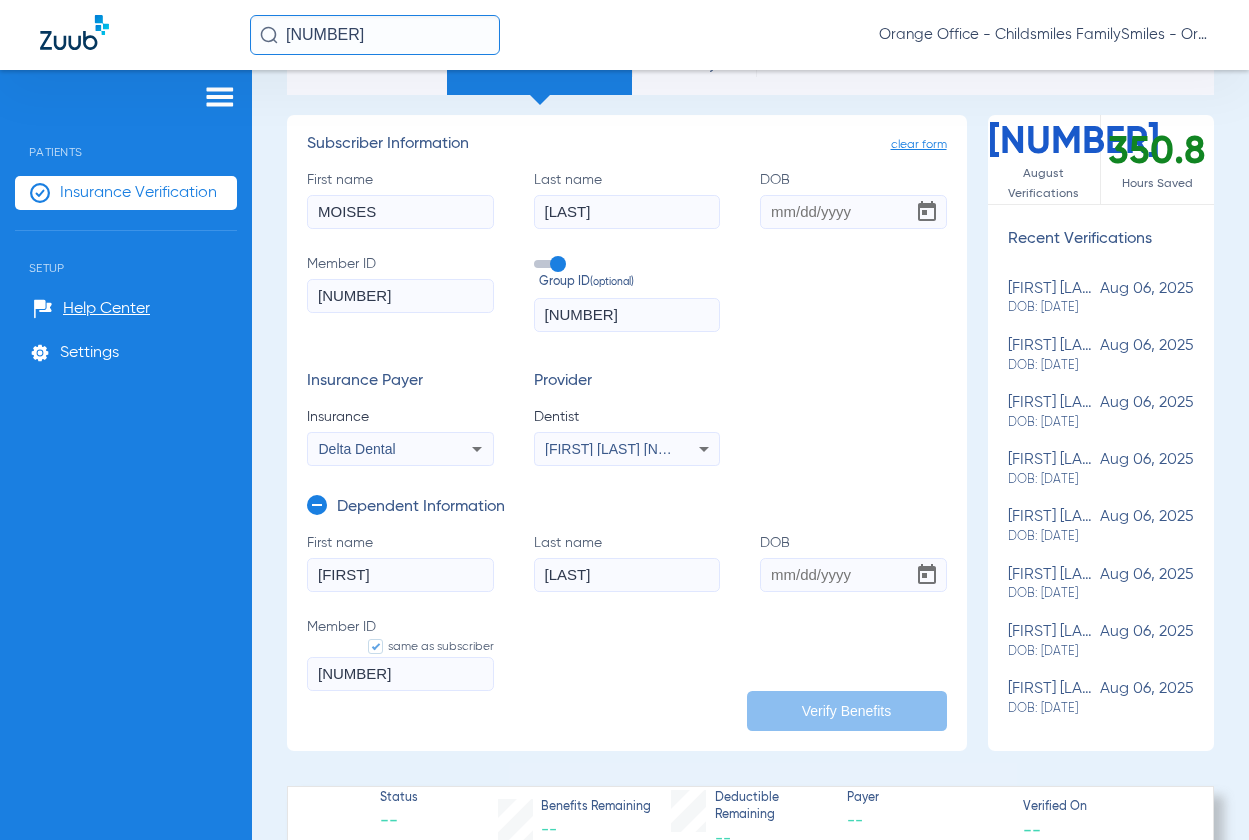 type on "[LAST]" 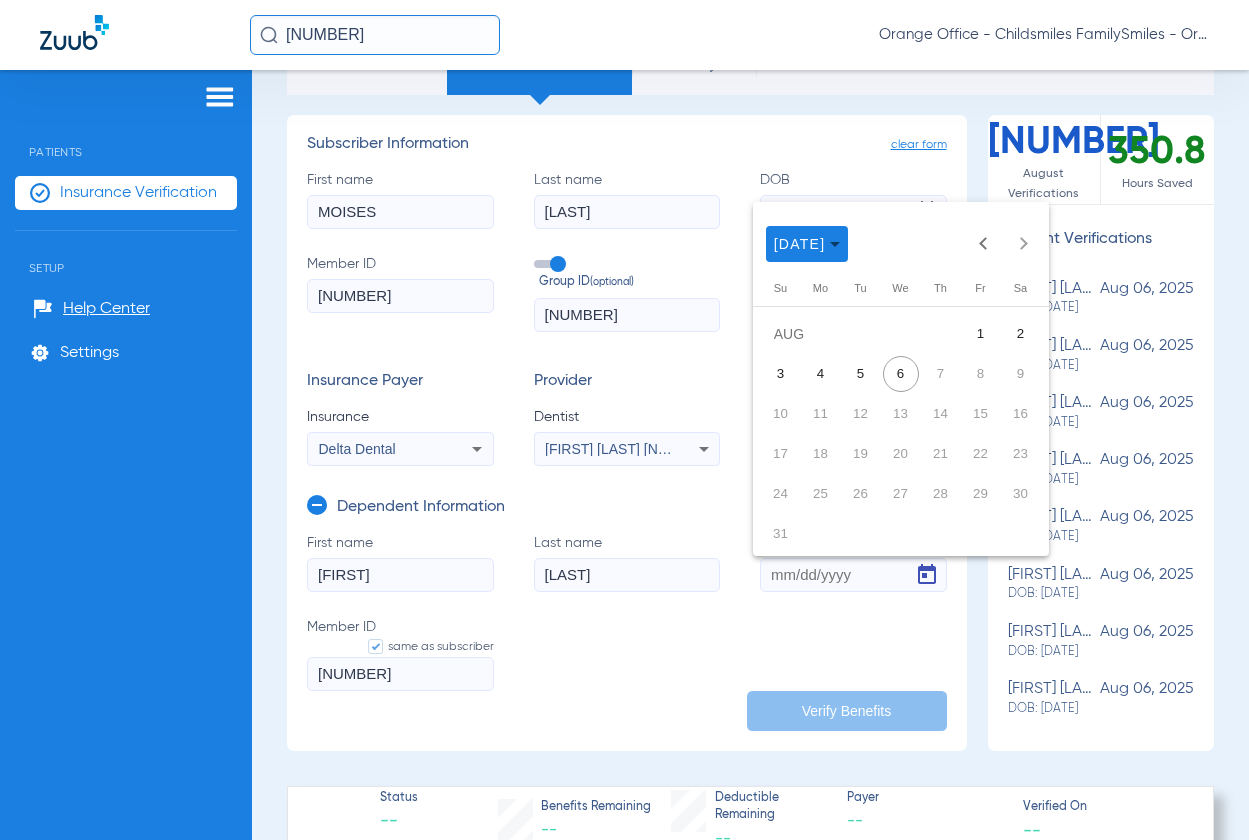 click at bounding box center (624, 420) 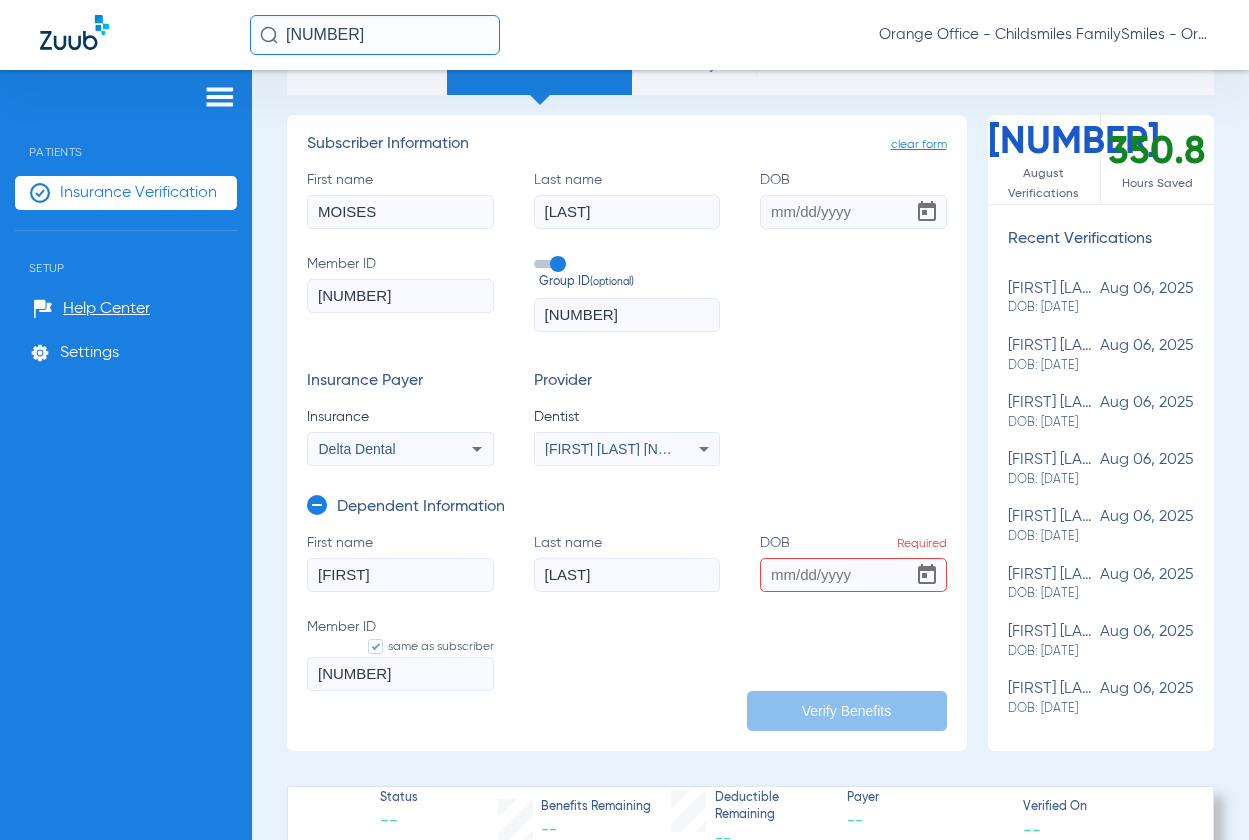 click on "DOB  Required" 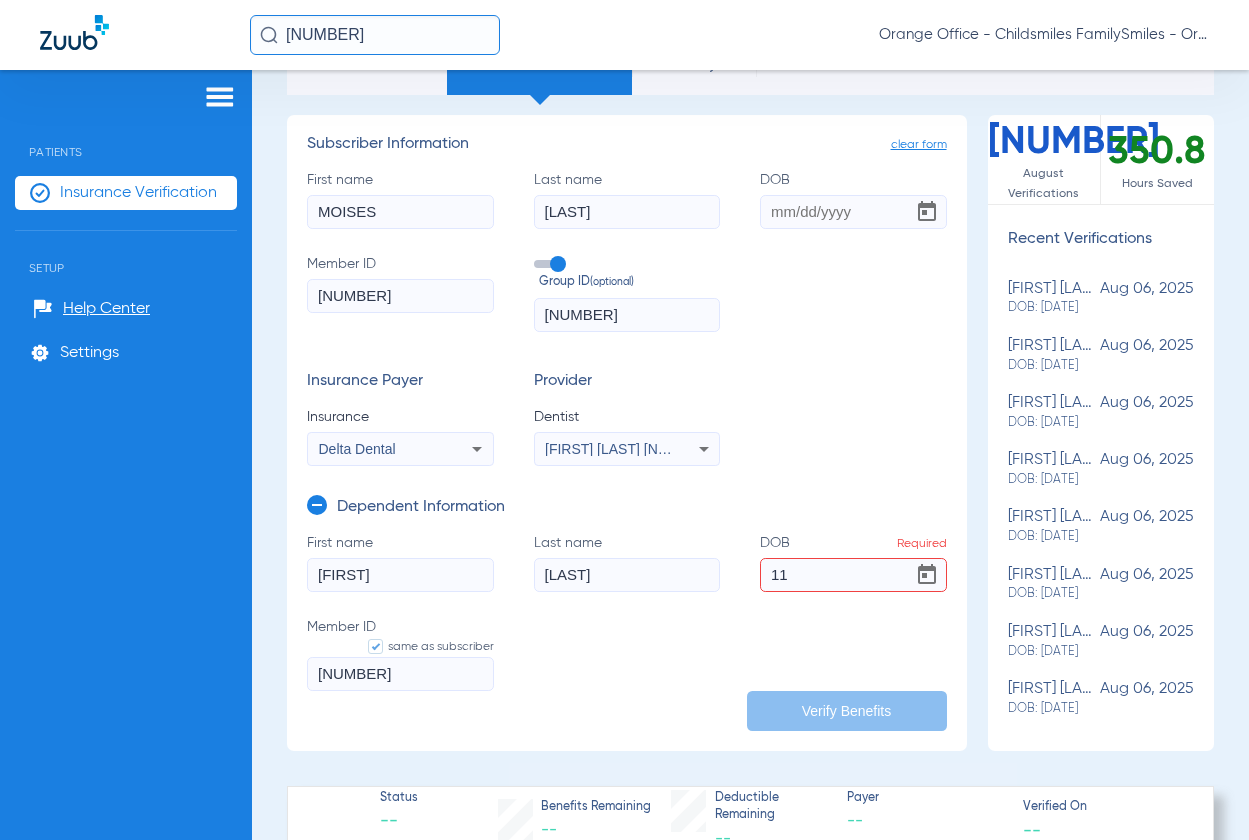 type on "1" 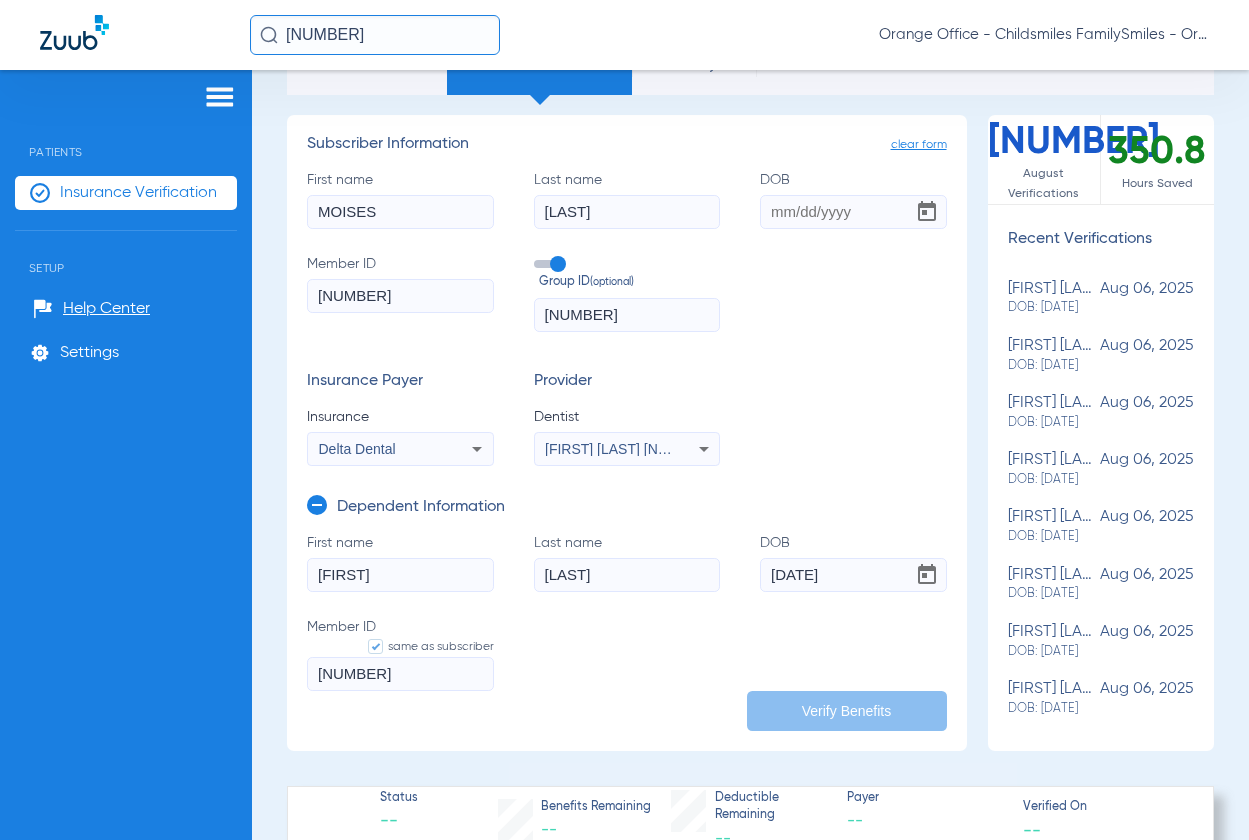 type on "[DATE]" 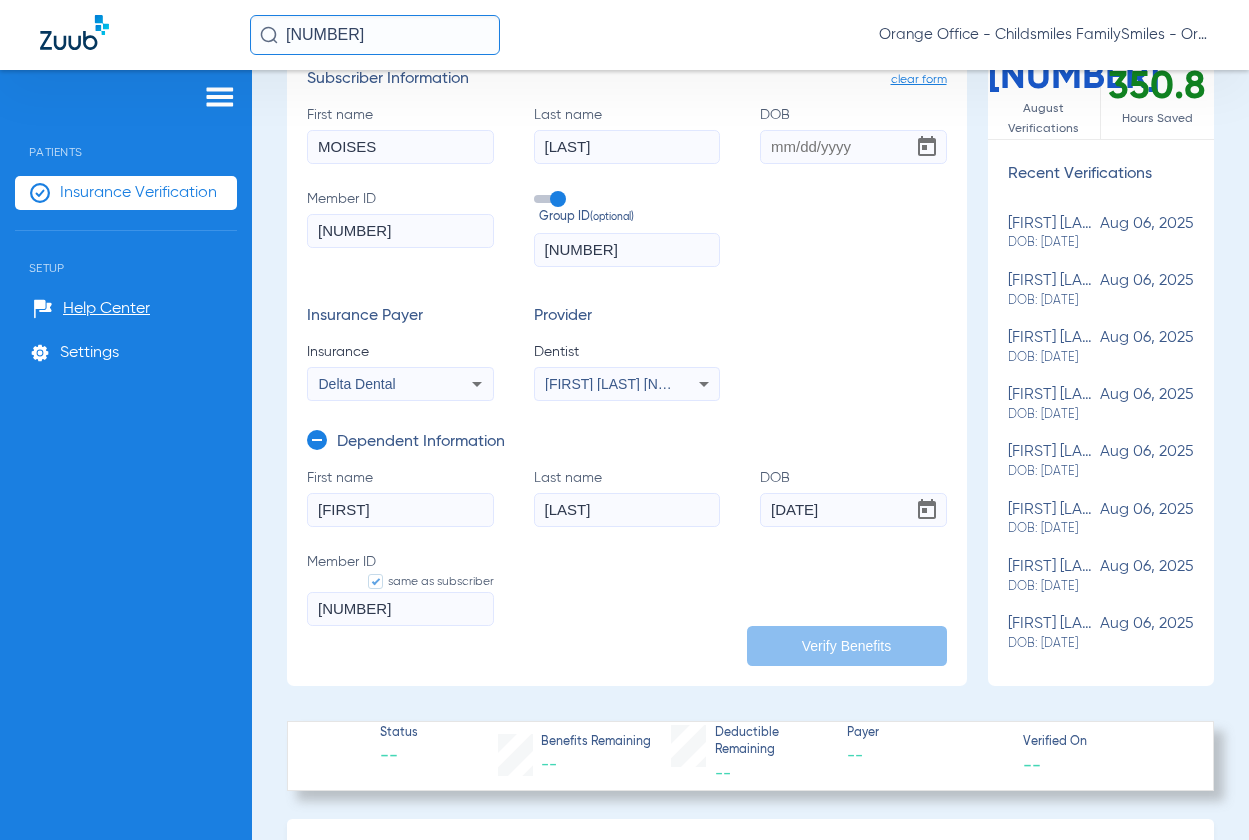 scroll, scrollTop: 200, scrollLeft: 0, axis: vertical 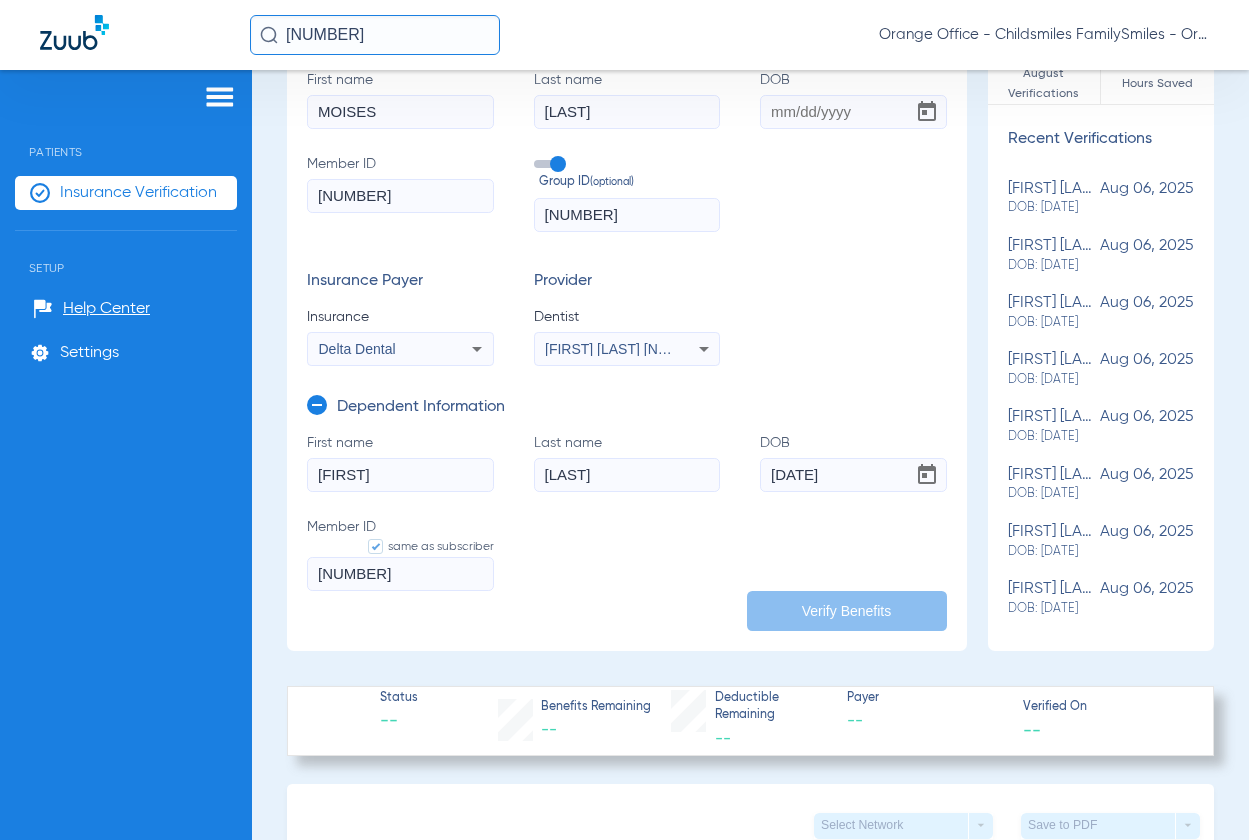 click on "[NUMBER]" 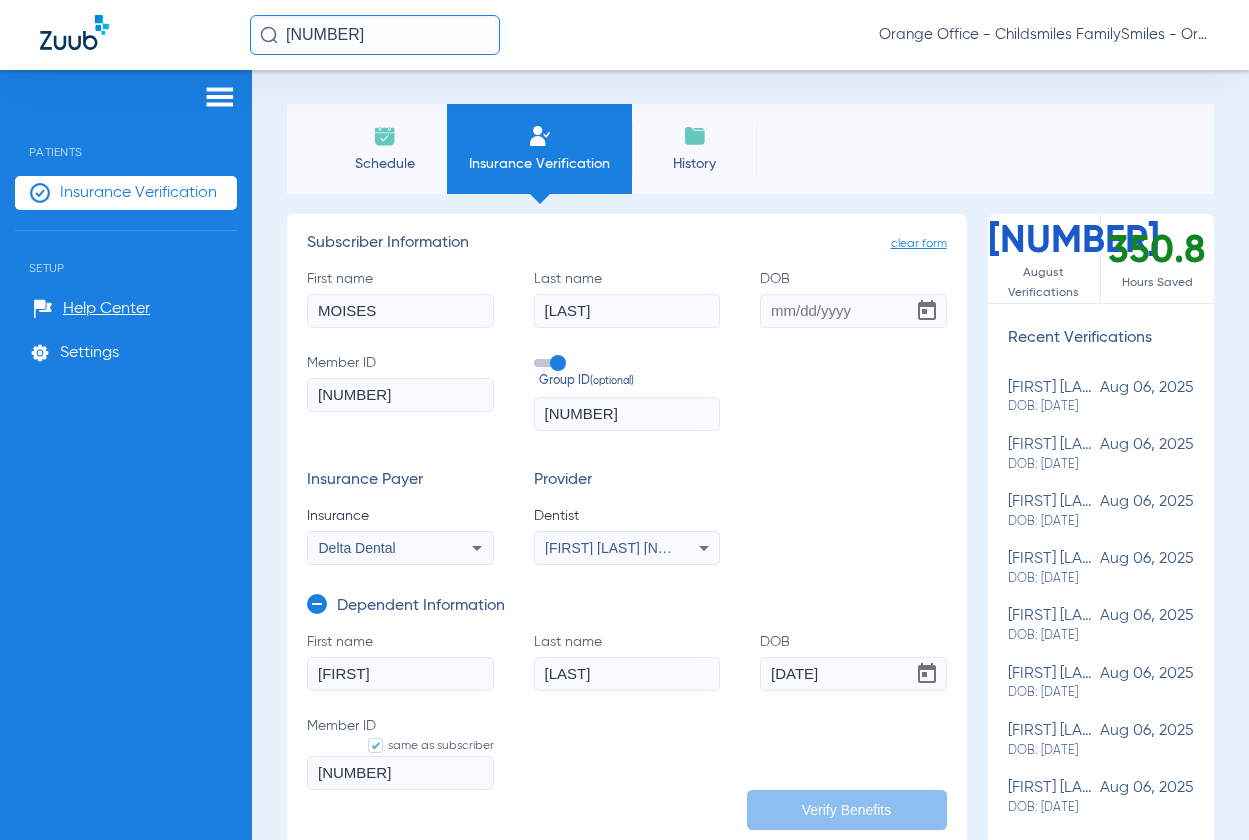 scroll, scrollTop: 0, scrollLeft: 0, axis: both 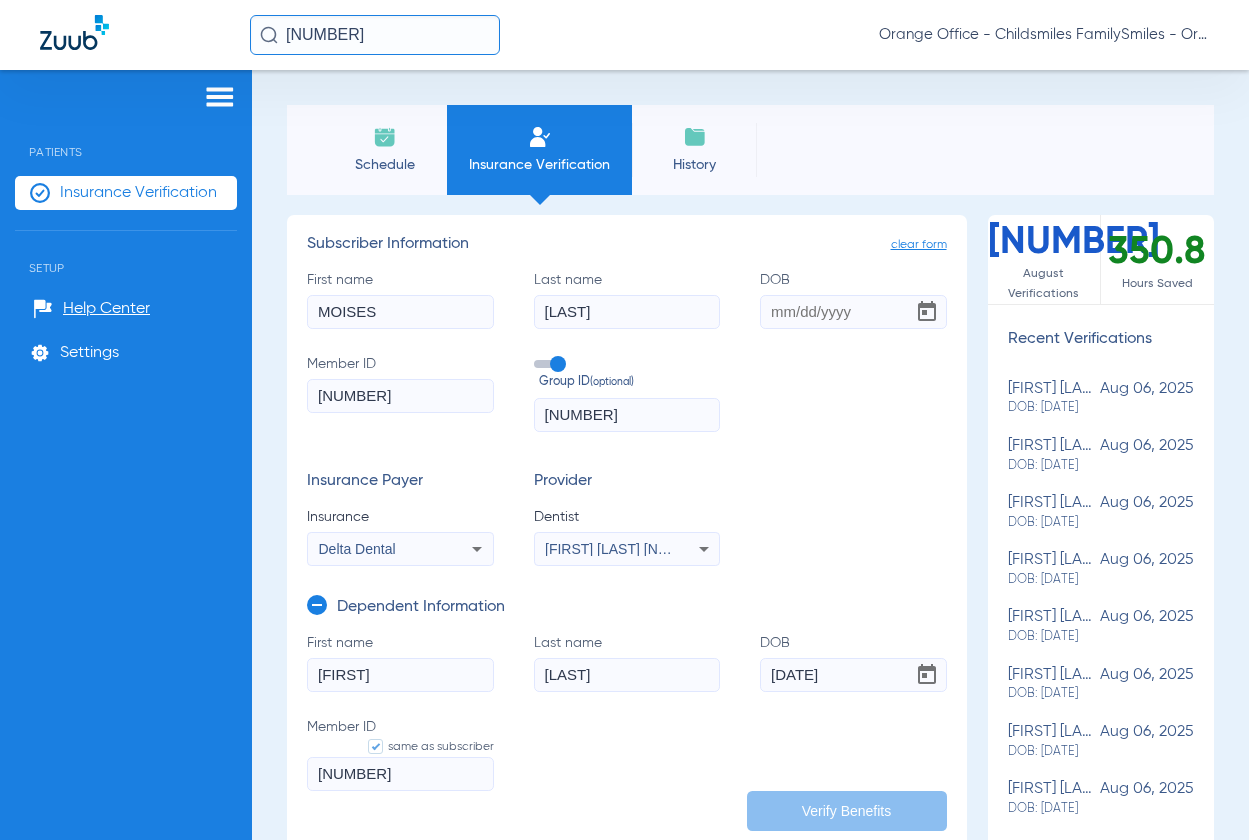 click on "DOB" 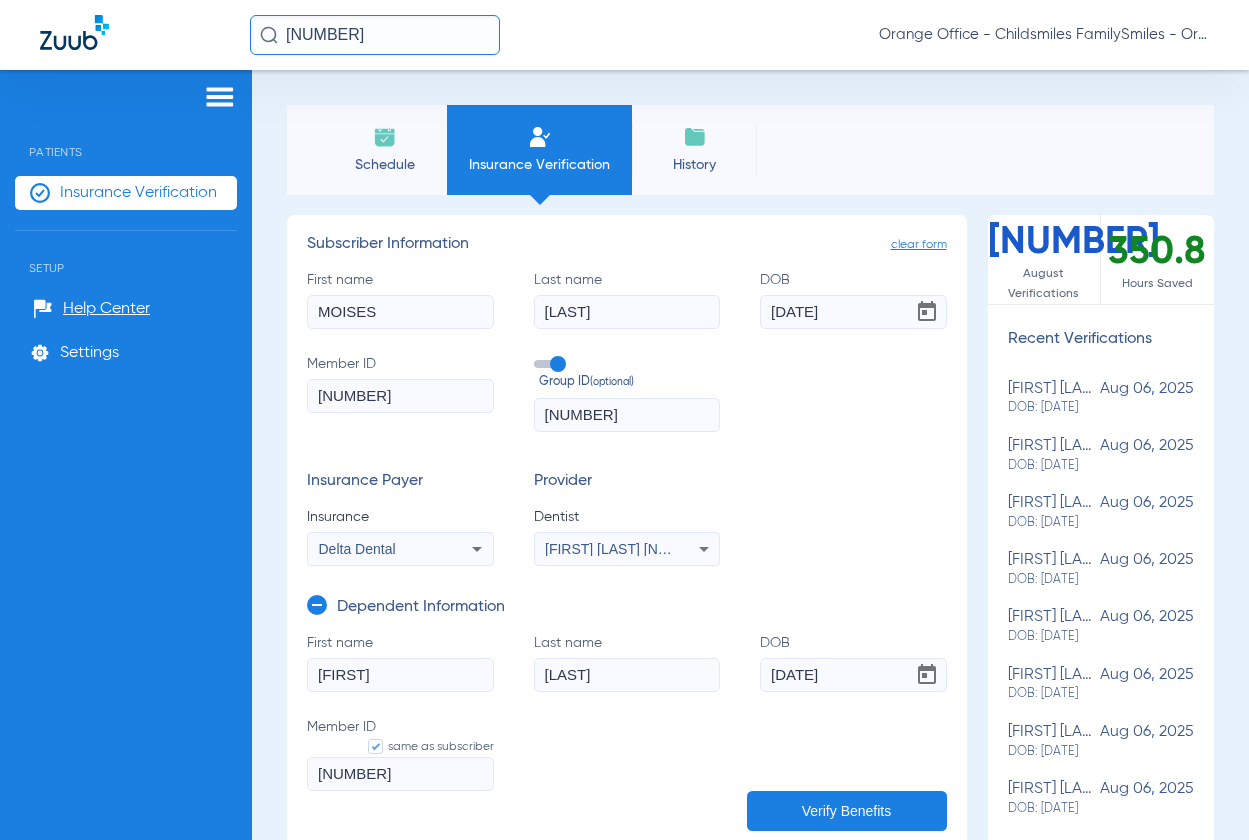 type on "[DATE]" 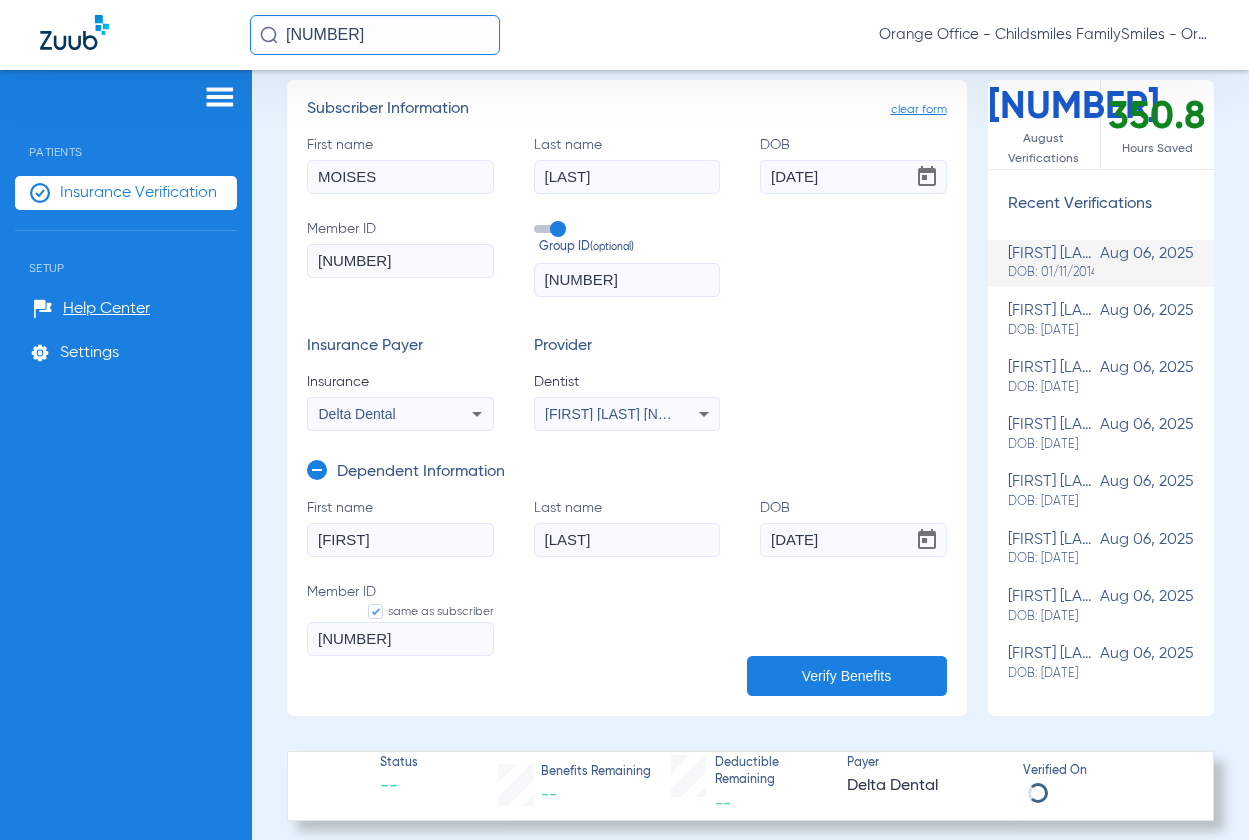 scroll, scrollTop: 100, scrollLeft: 0, axis: vertical 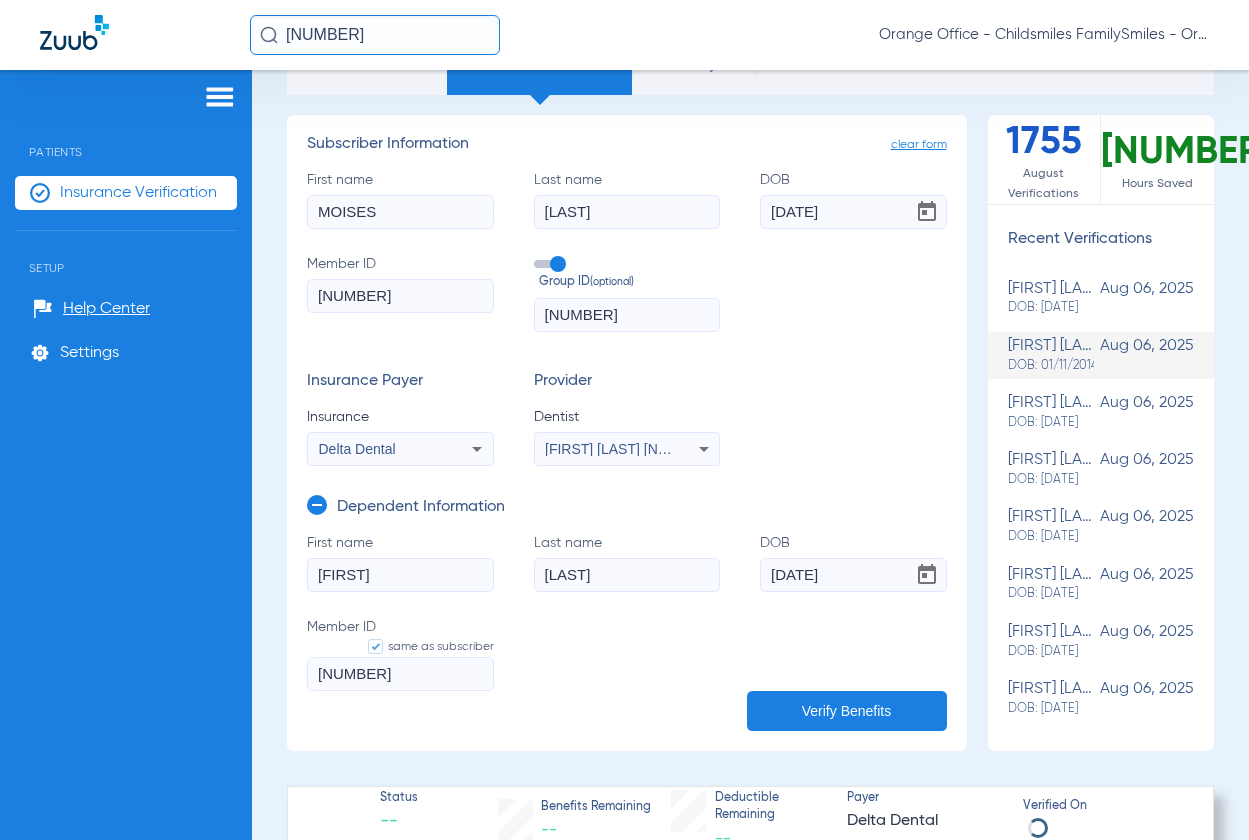 drag, startPoint x: 359, startPoint y: 31, endPoint x: 275, endPoint y: 26, distance: 84.14868 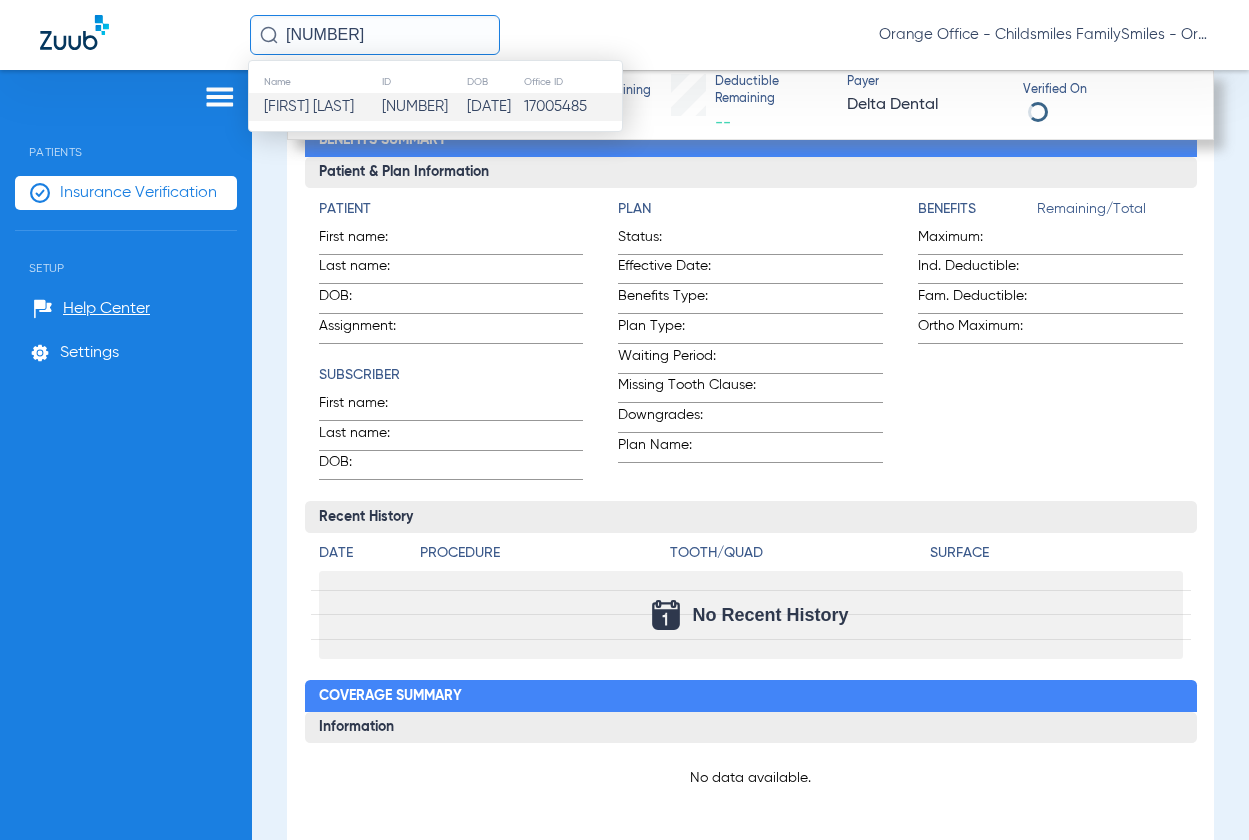 click 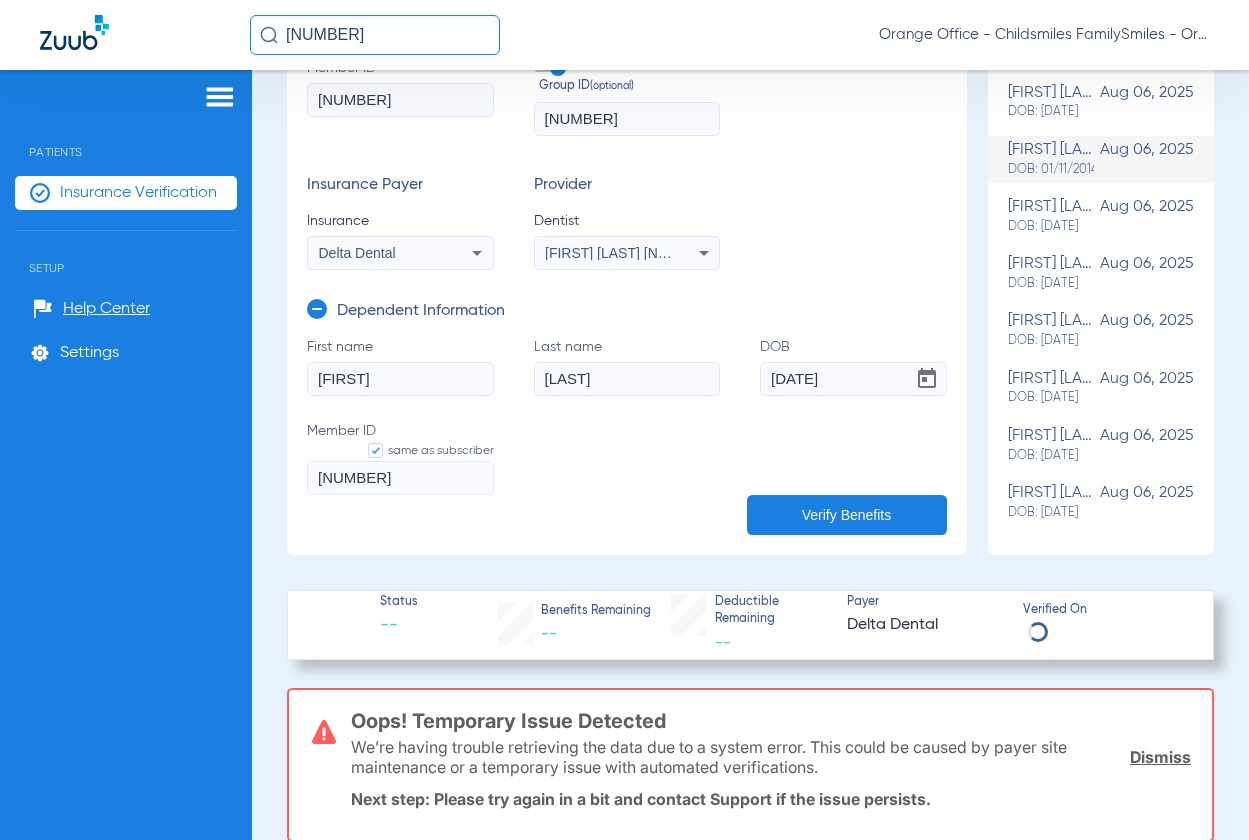 scroll, scrollTop: 200, scrollLeft: 0, axis: vertical 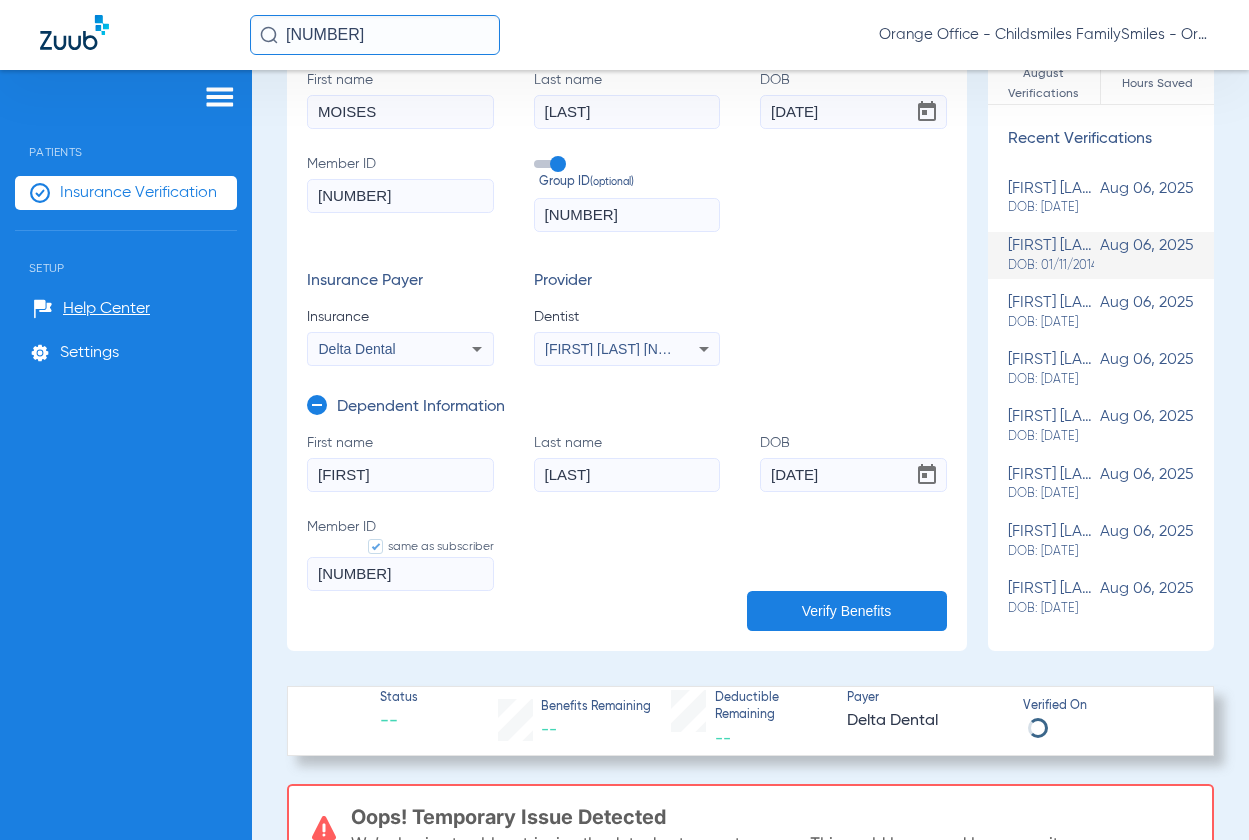click on "[FIRST] [LAST] [NUMBER]" at bounding box center [628, 349] 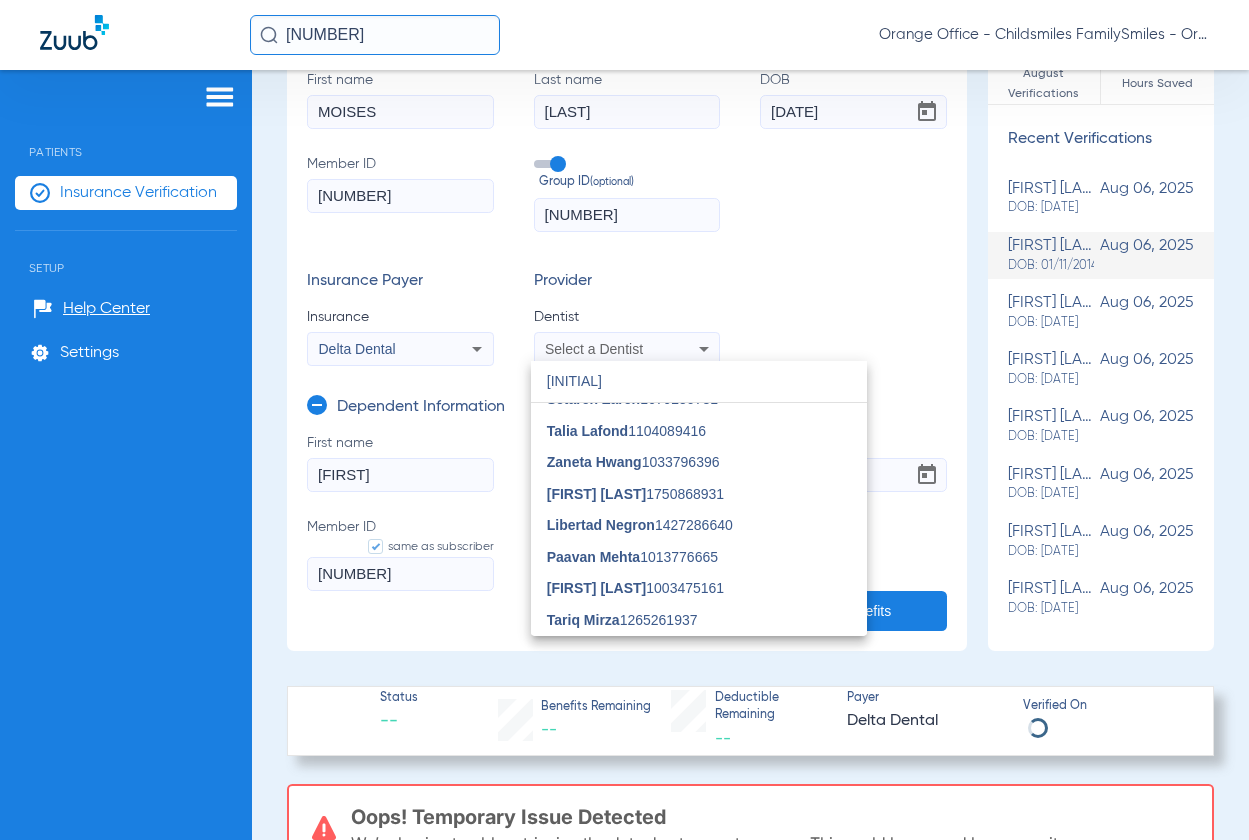 scroll, scrollTop: 0, scrollLeft: 0, axis: both 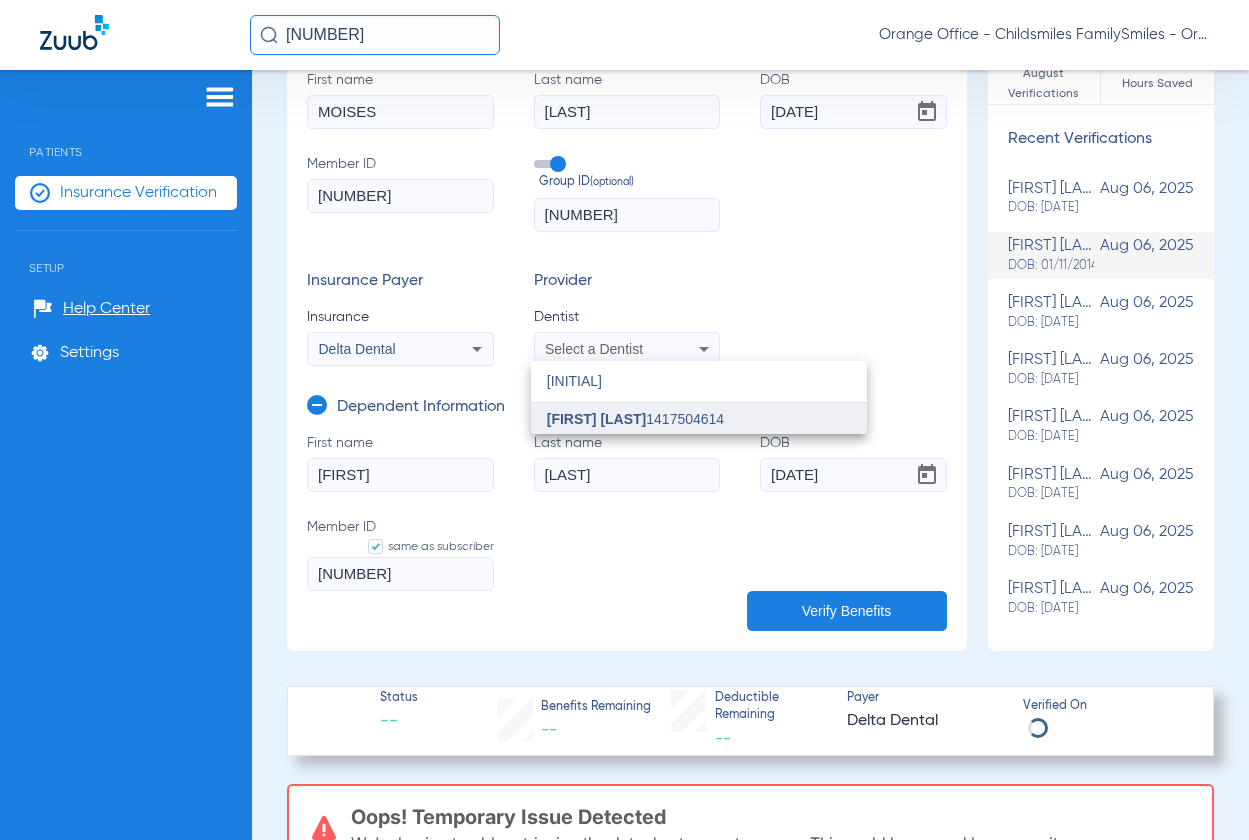 type on "[INITIAL]" 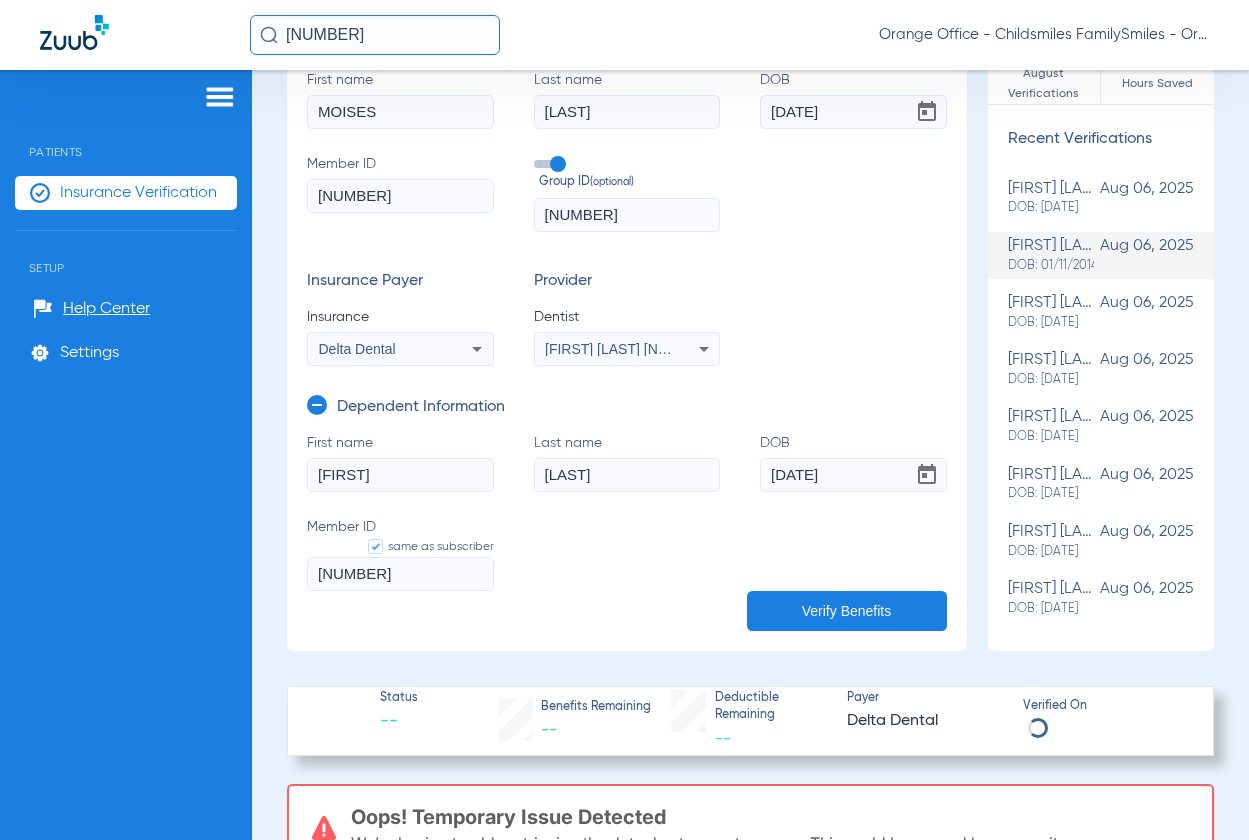 click on "Verify Benefits" 